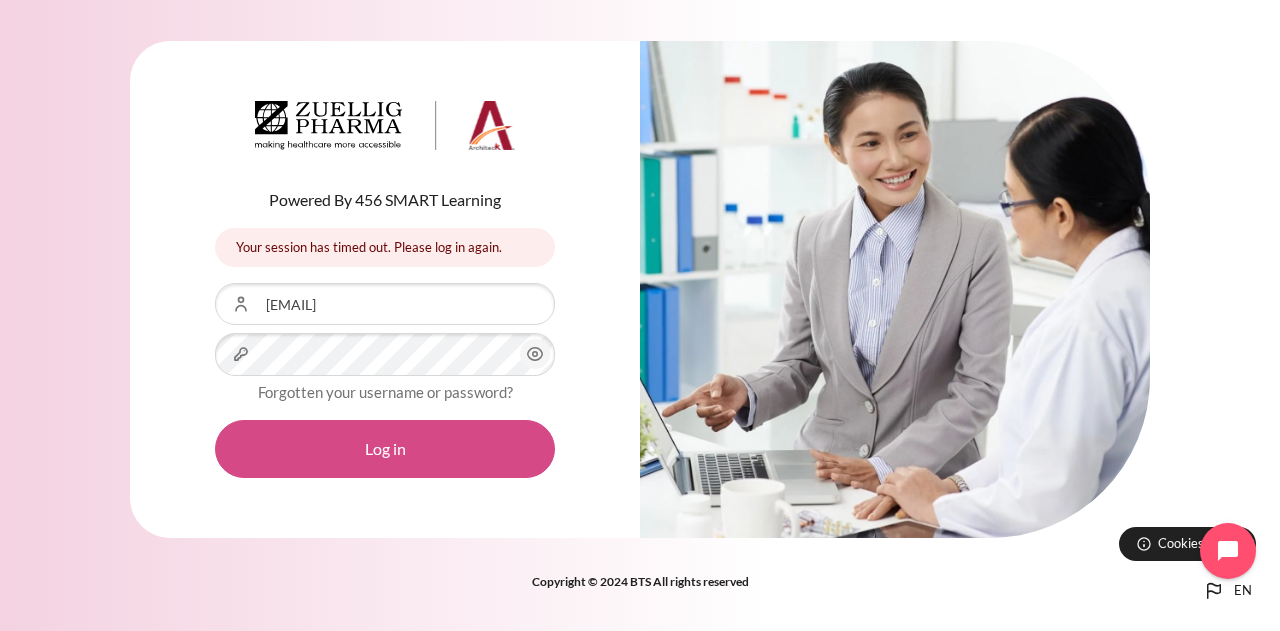 scroll, scrollTop: 0, scrollLeft: 0, axis: both 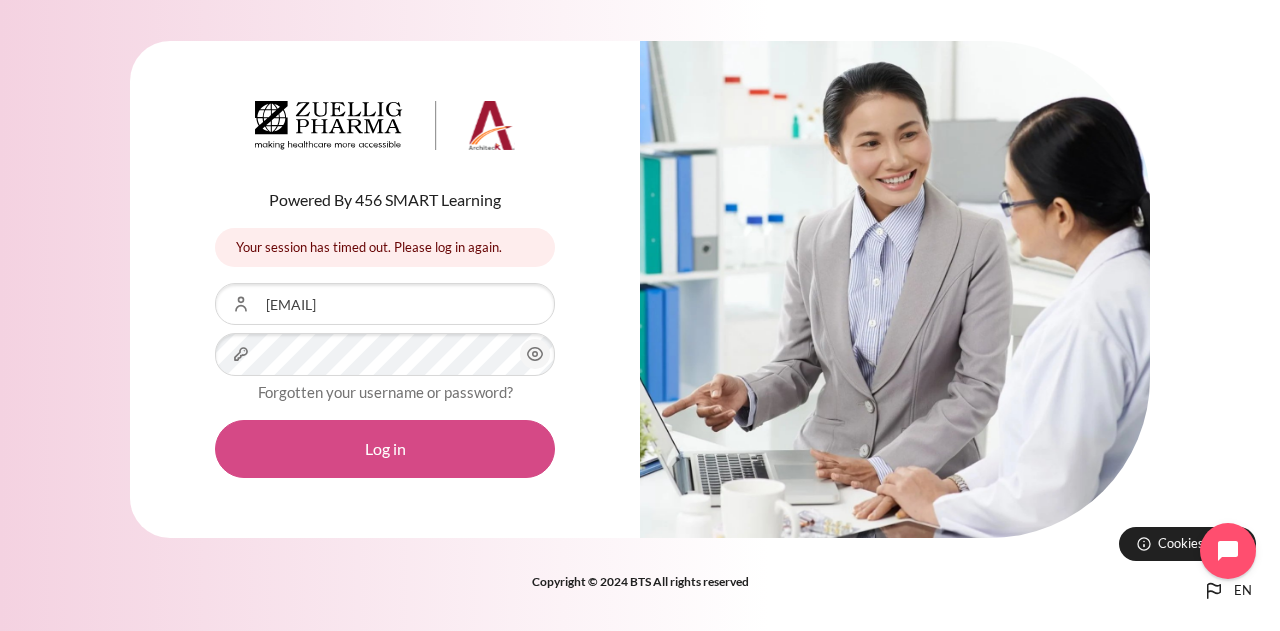 click on "Log in" at bounding box center (385, 449) 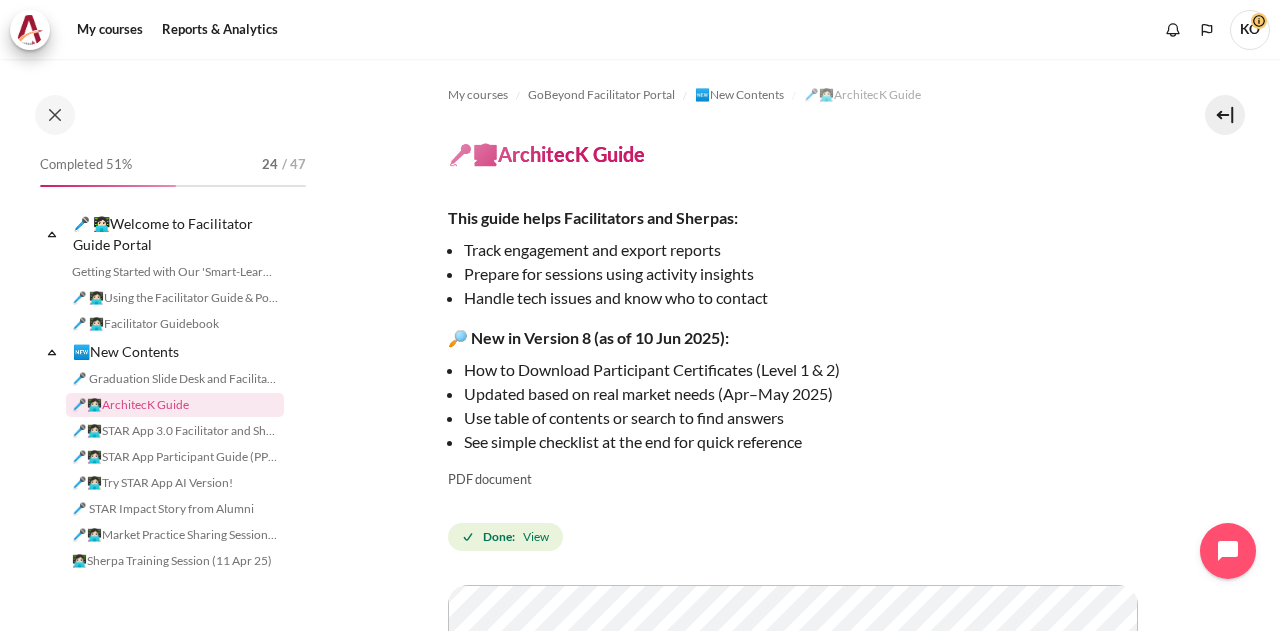 scroll, scrollTop: 0, scrollLeft: 0, axis: both 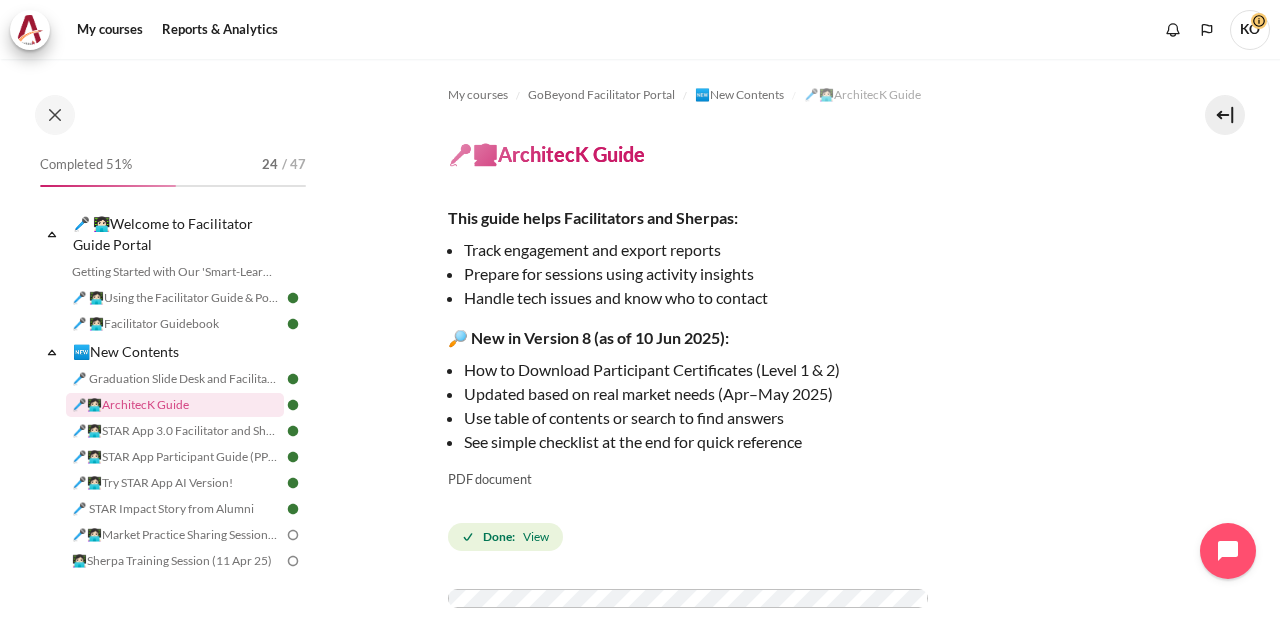 click on "Completed 51%
24
/ 47
Expand
Collapse
🎤 👩🏻‍💻Welcome to Facilitator Guide Portal" at bounding box center [160, 345] 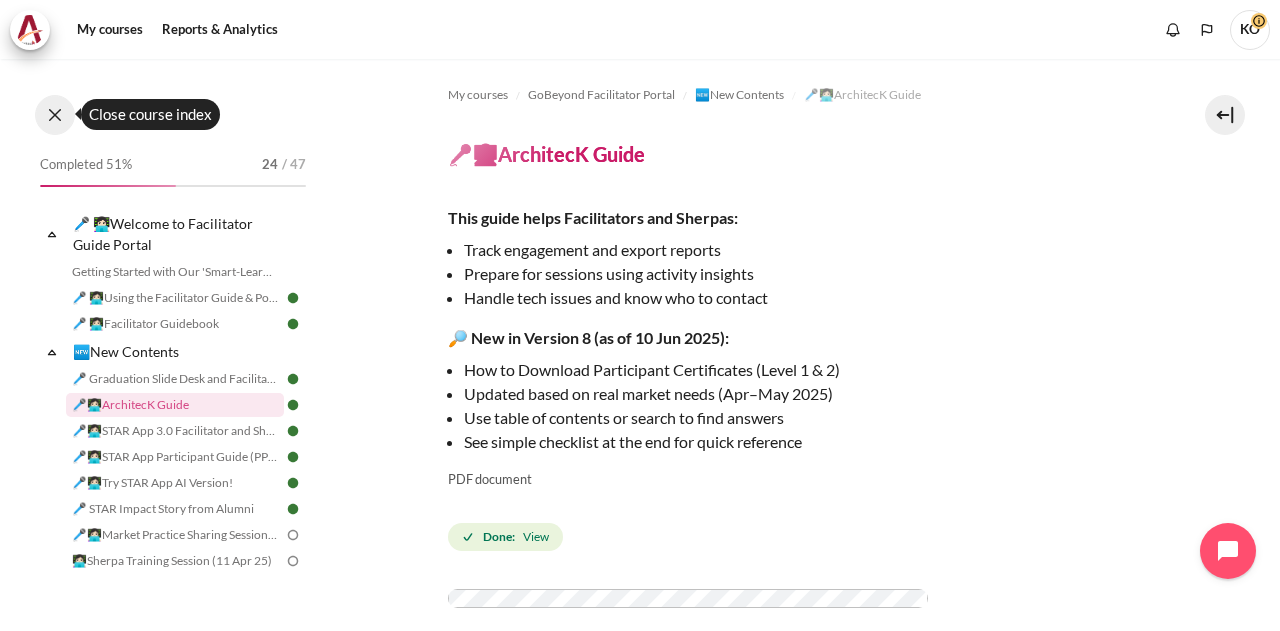 click at bounding box center (55, 115) 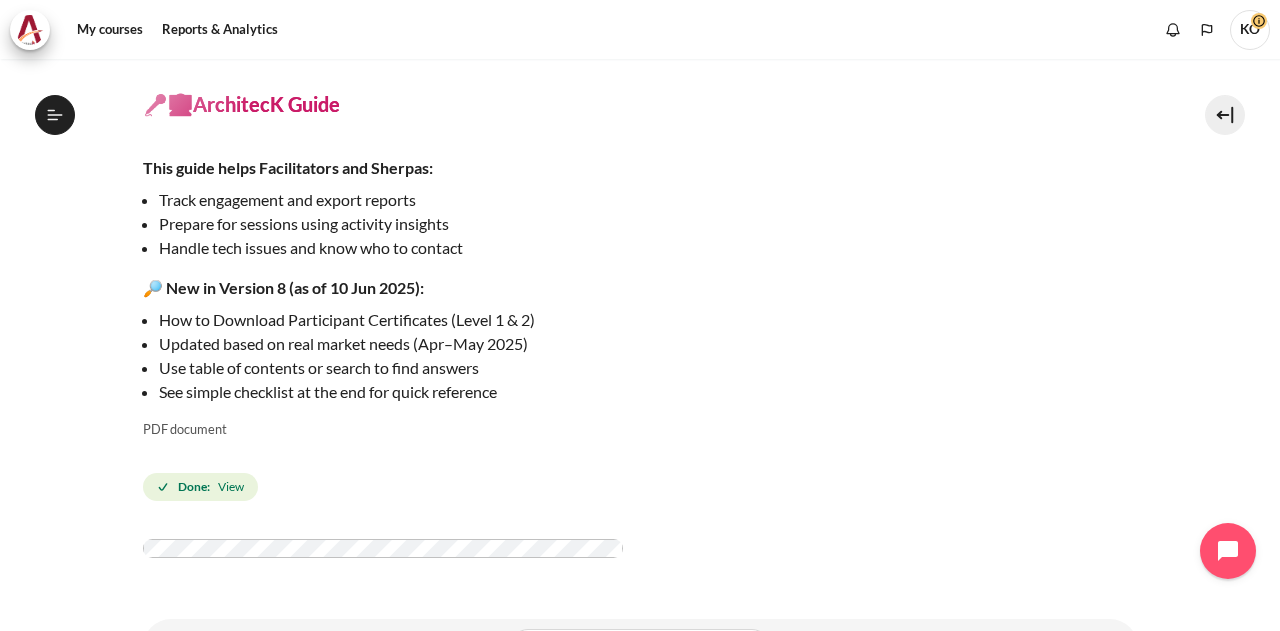 scroll, scrollTop: 0, scrollLeft: 0, axis: both 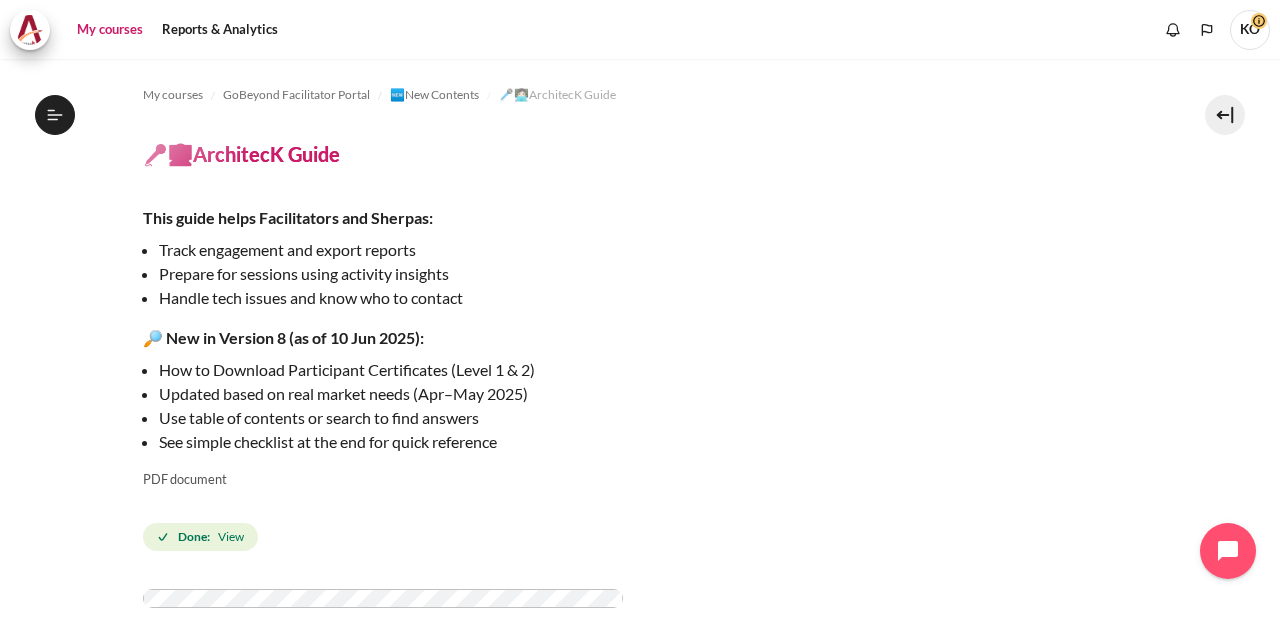 click on "My courses" at bounding box center [110, 30] 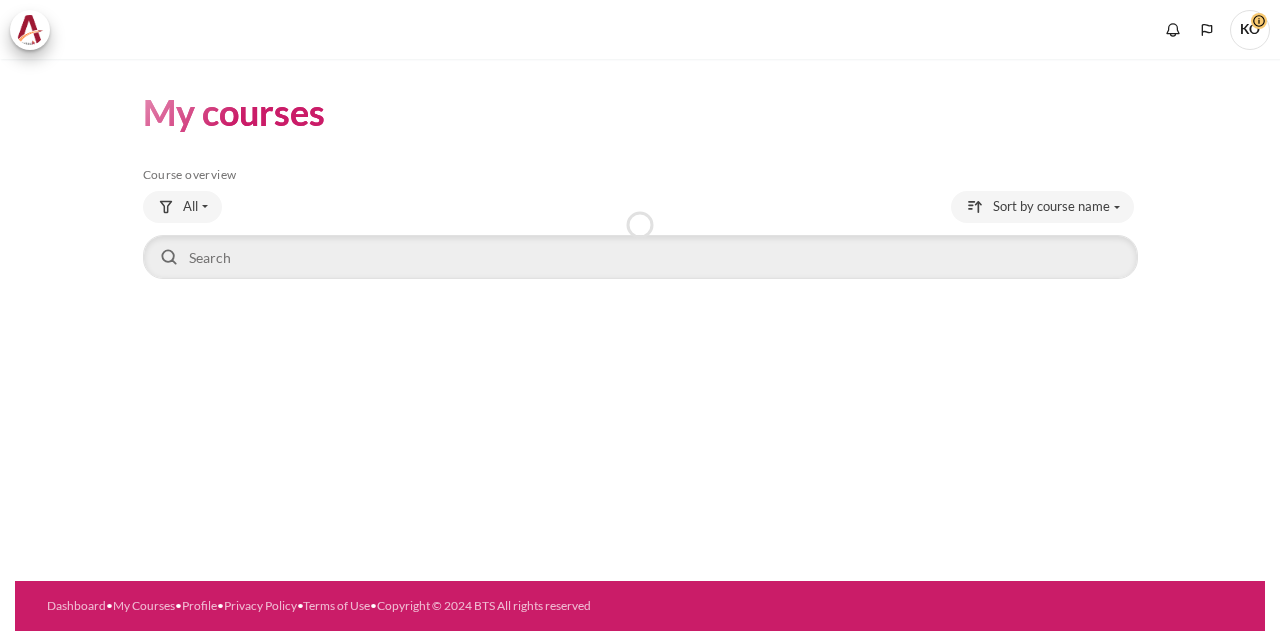 scroll, scrollTop: 0, scrollLeft: 0, axis: both 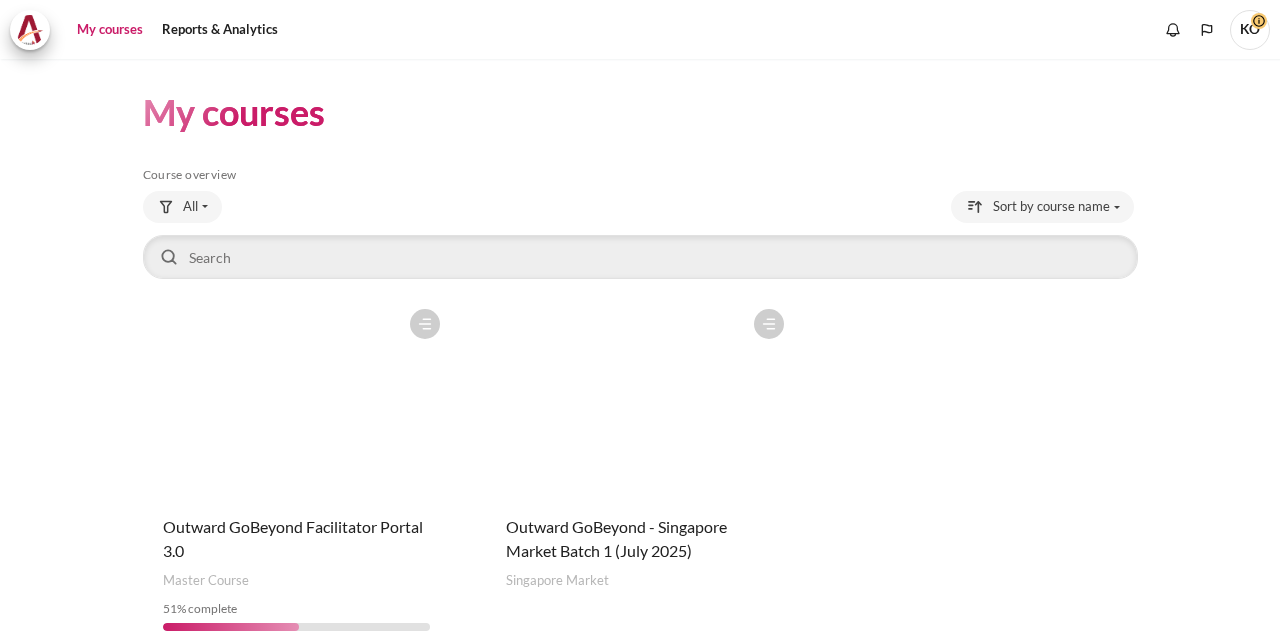 click at bounding box center [640, 399] 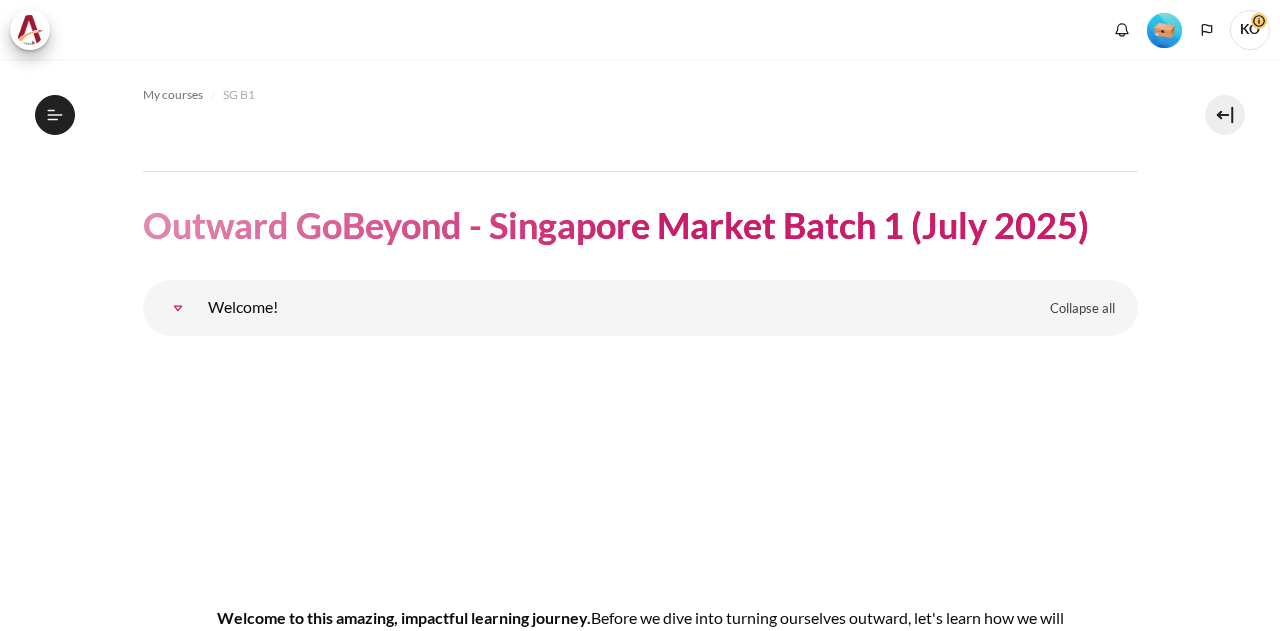 scroll, scrollTop: 0, scrollLeft: 0, axis: both 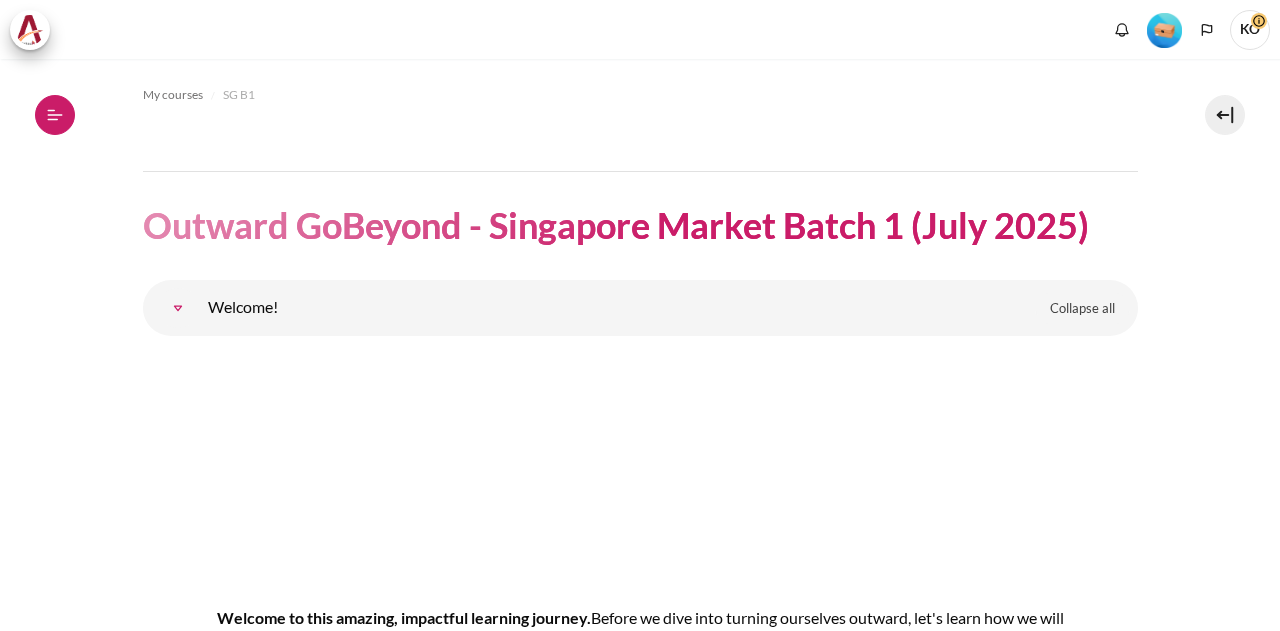 click 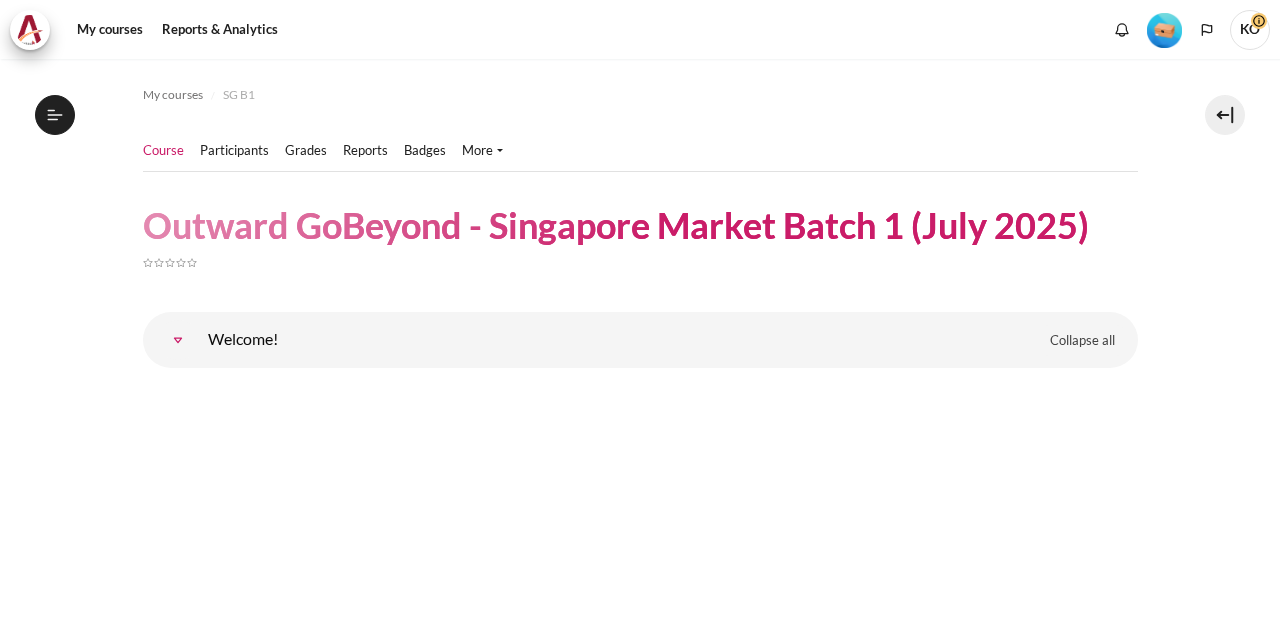 click at bounding box center (178, 340) 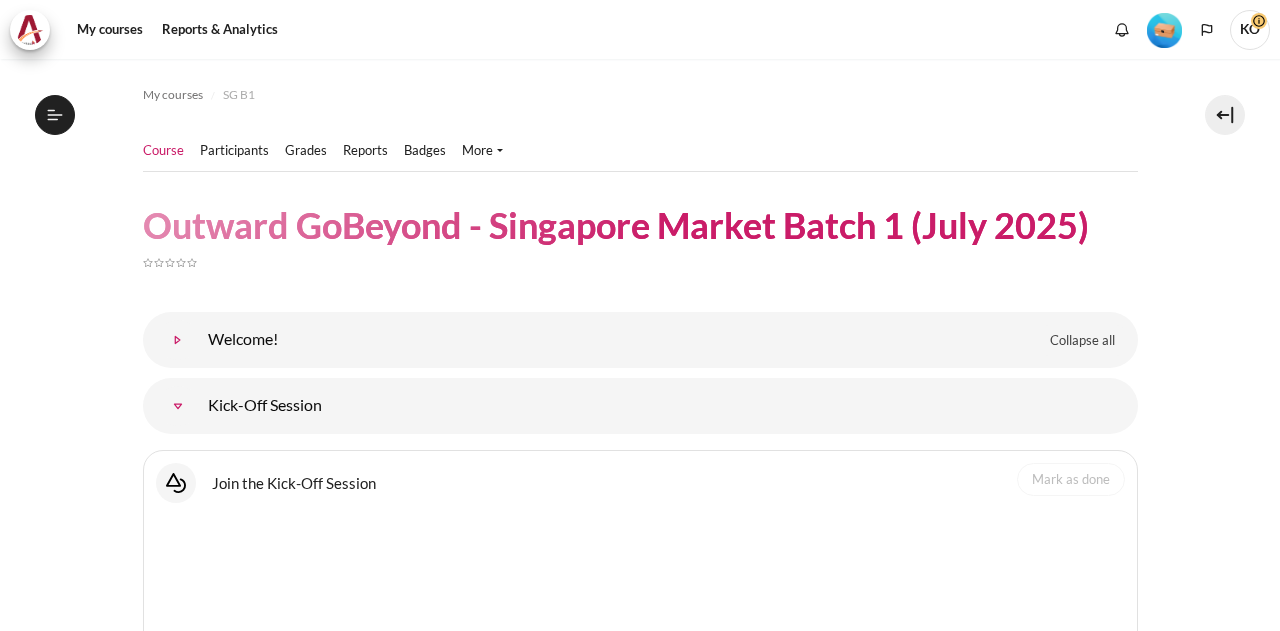 click at bounding box center [178, 340] 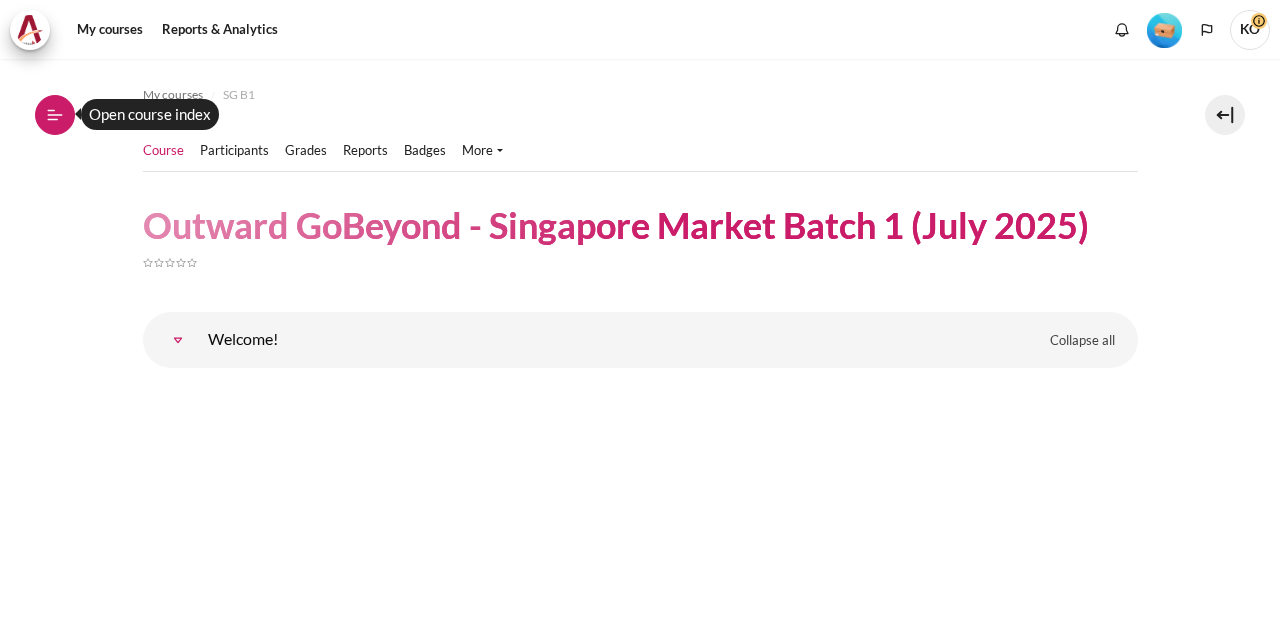 click on "Open course index" at bounding box center (55, 115) 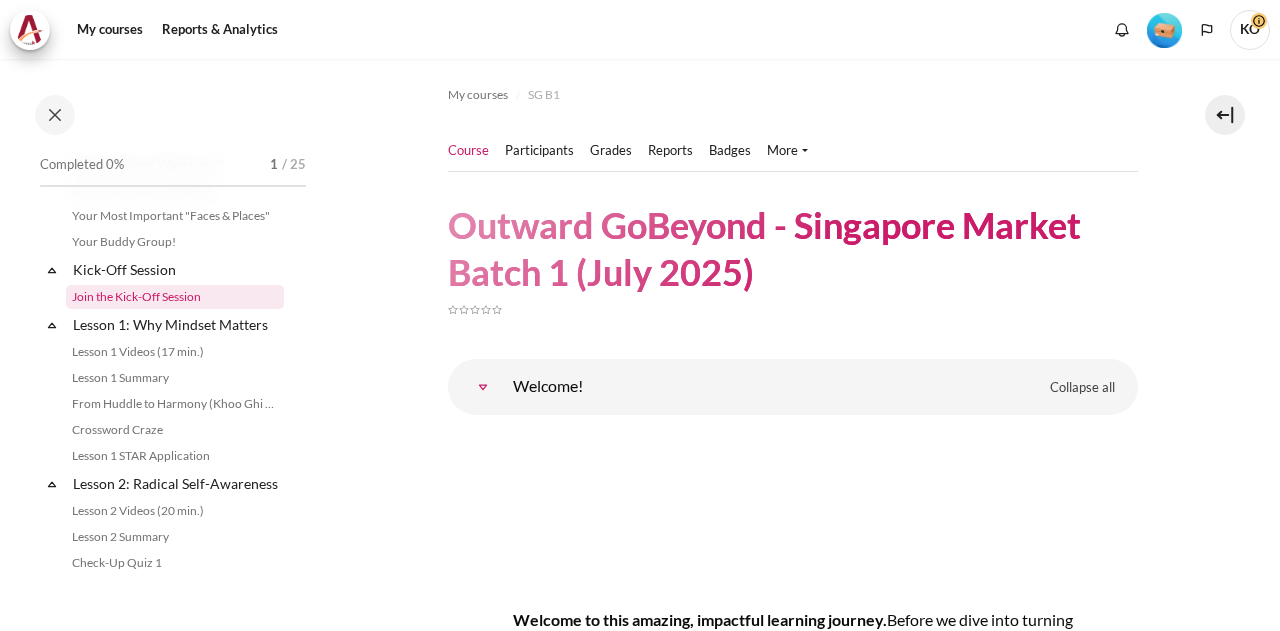 scroll, scrollTop: 0, scrollLeft: 0, axis: both 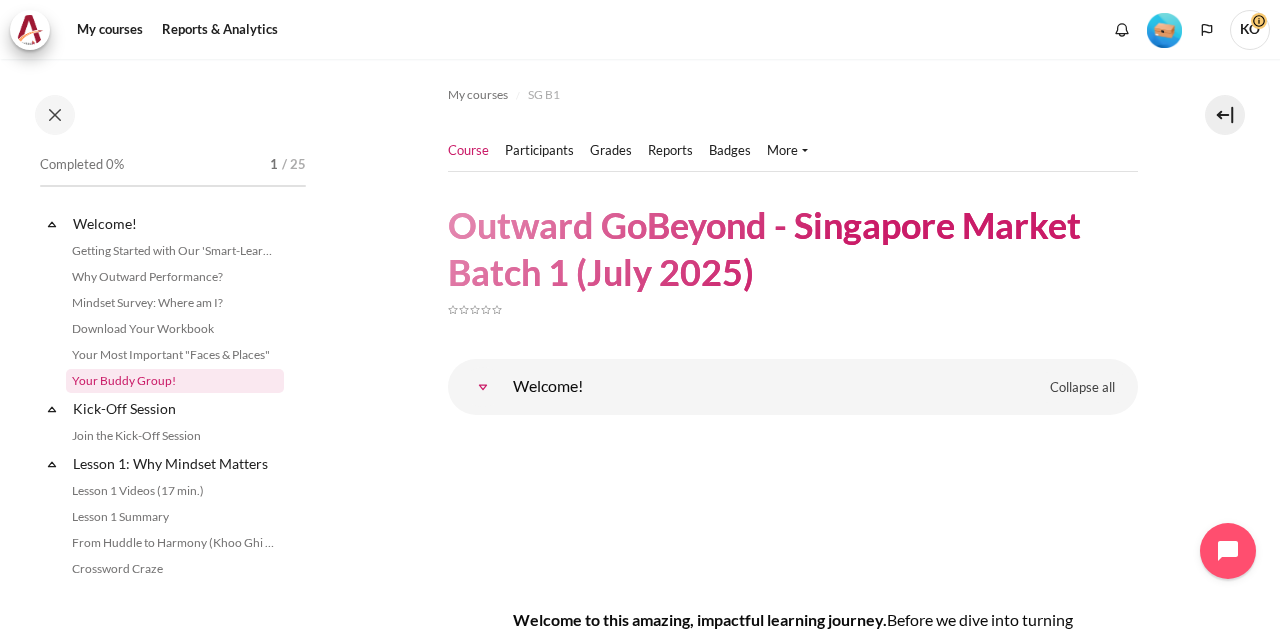 click on "Your Buddy Group!" at bounding box center (175, 381) 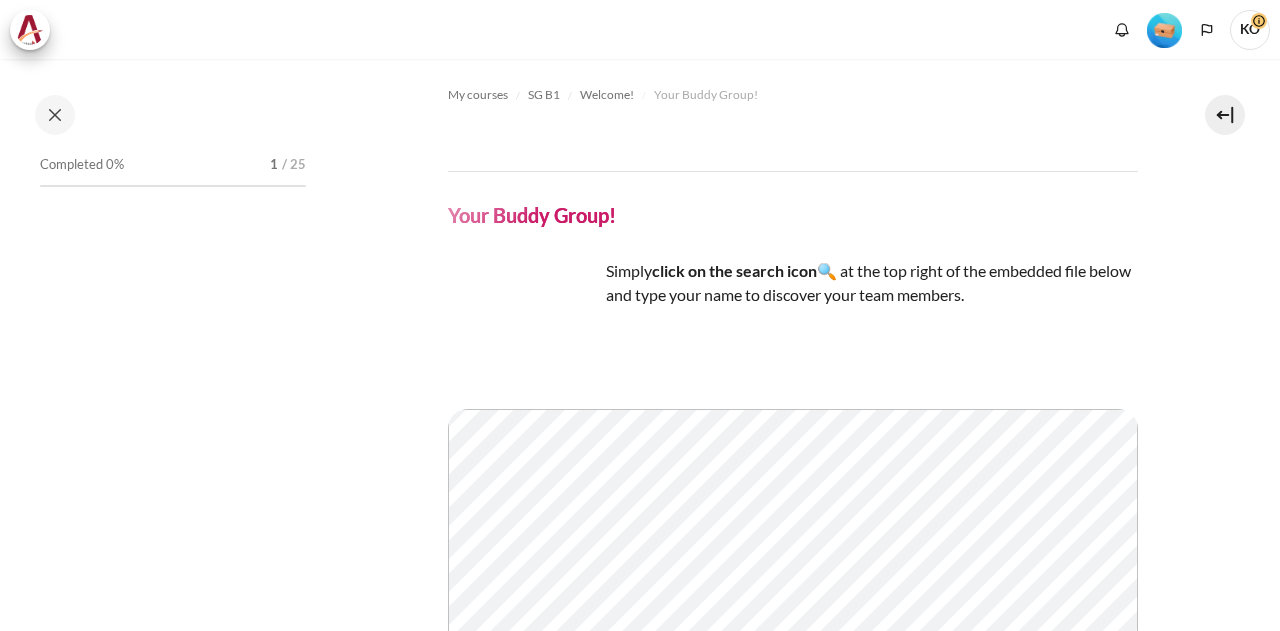 scroll, scrollTop: 0, scrollLeft: 0, axis: both 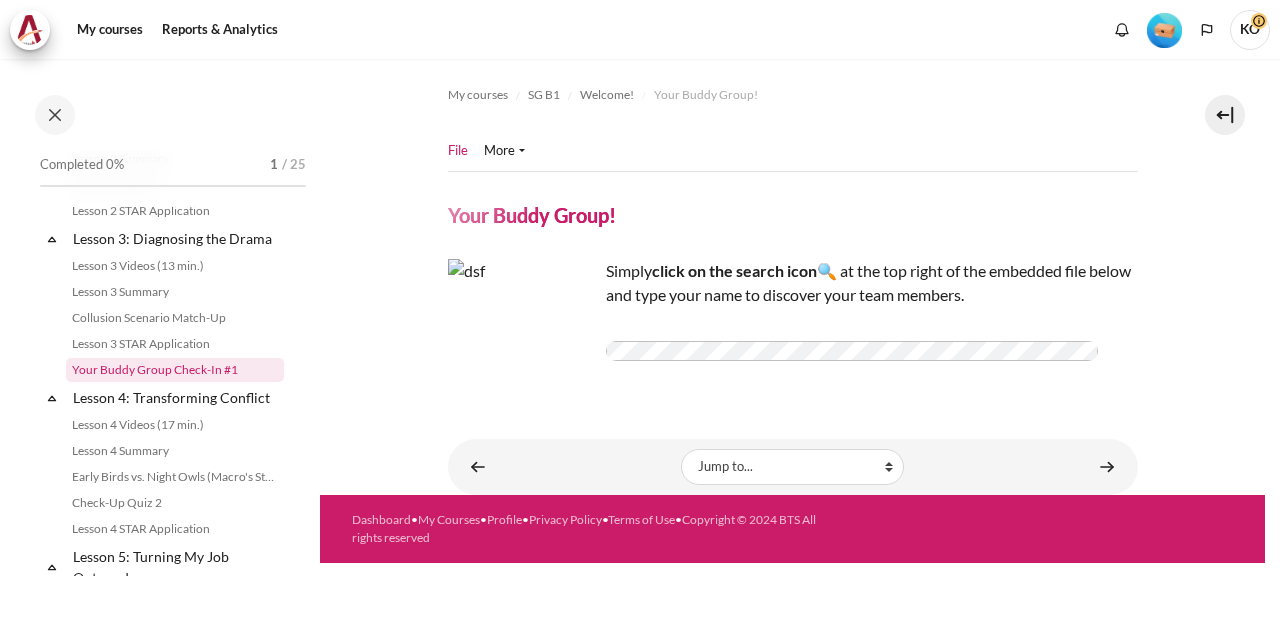 click on "Your Buddy  Group Check-In #1" at bounding box center [175, 370] 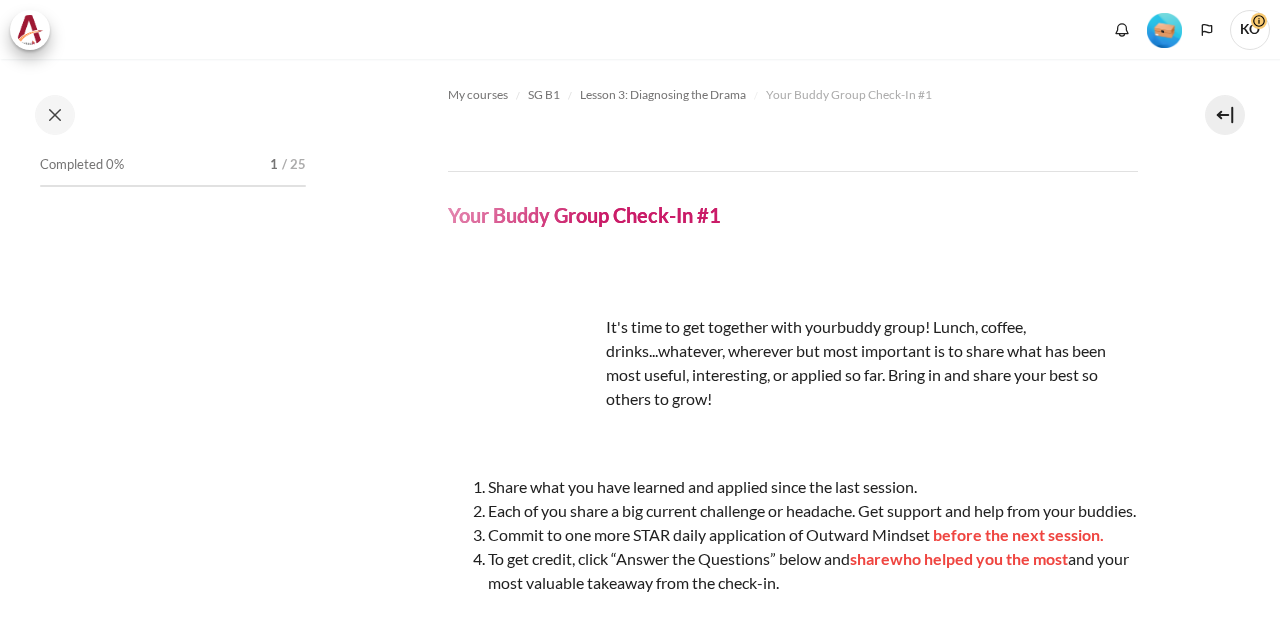 scroll, scrollTop: 0, scrollLeft: 0, axis: both 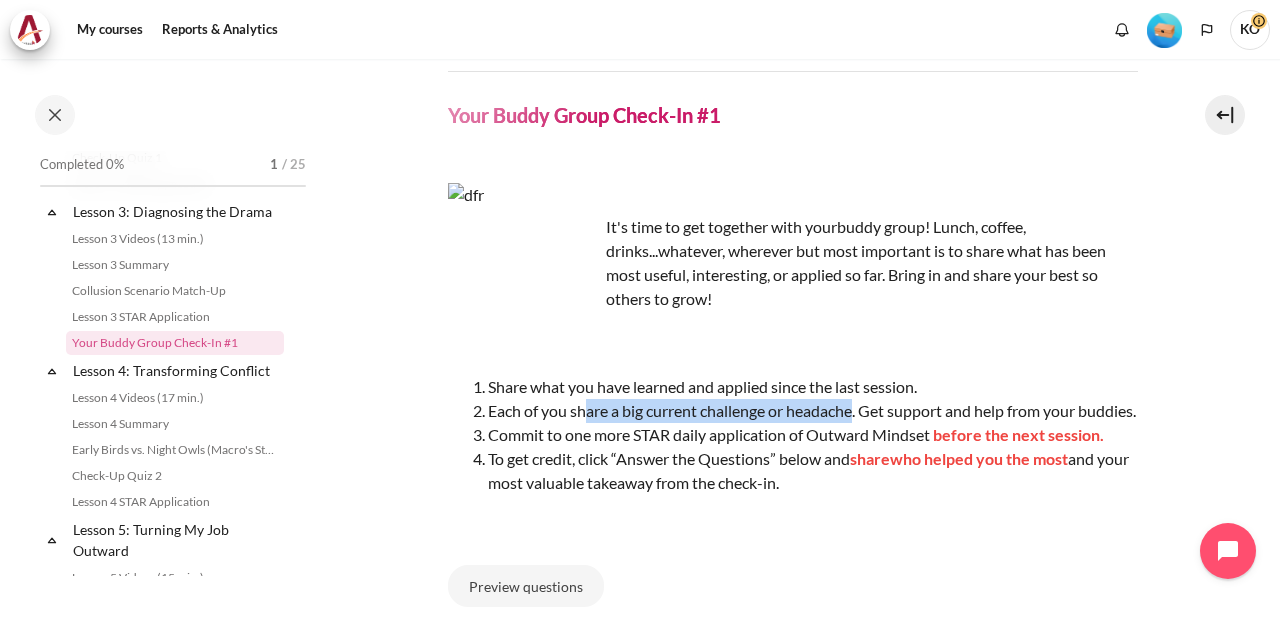 drag, startPoint x: 586, startPoint y: 406, endPoint x: 858, endPoint y: 412, distance: 272.06616 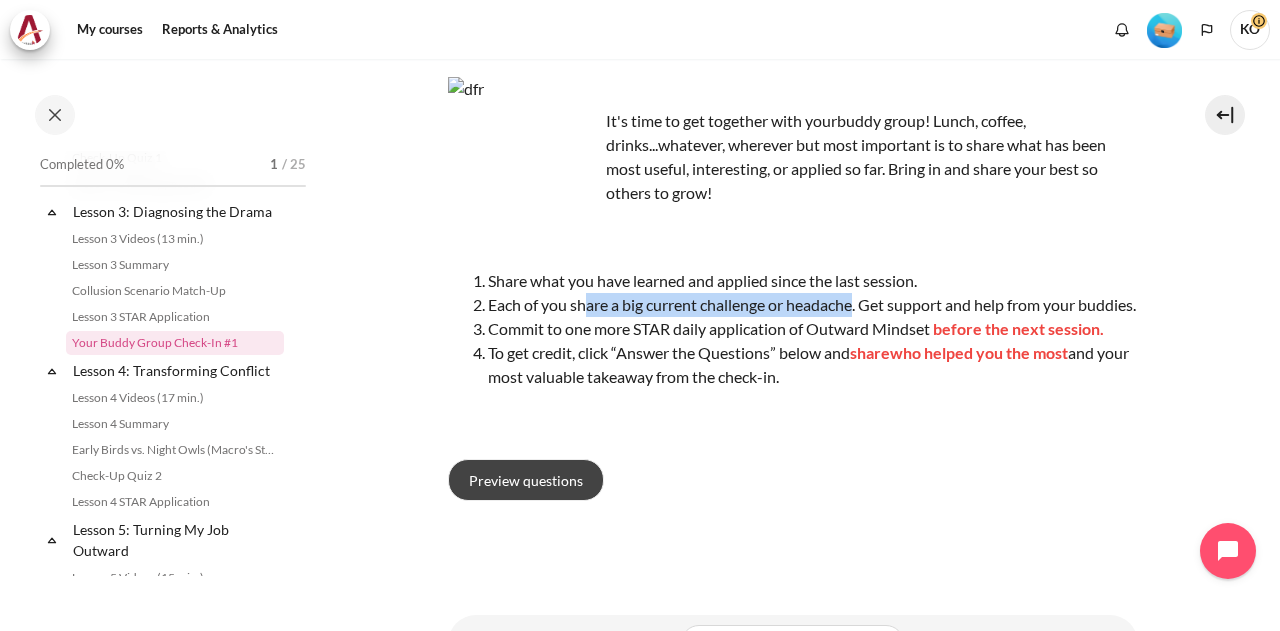 scroll, scrollTop: 300, scrollLeft: 0, axis: vertical 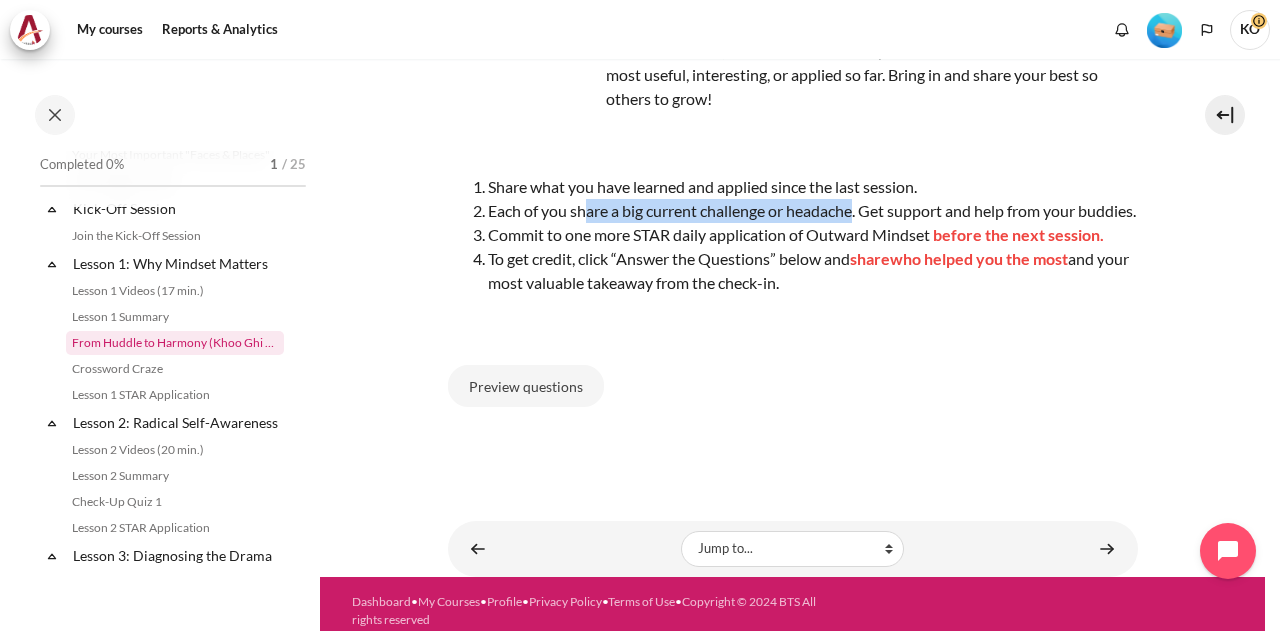 click on "From Huddle to Harmony (Khoo Ghi Peng's Story)" at bounding box center (175, 343) 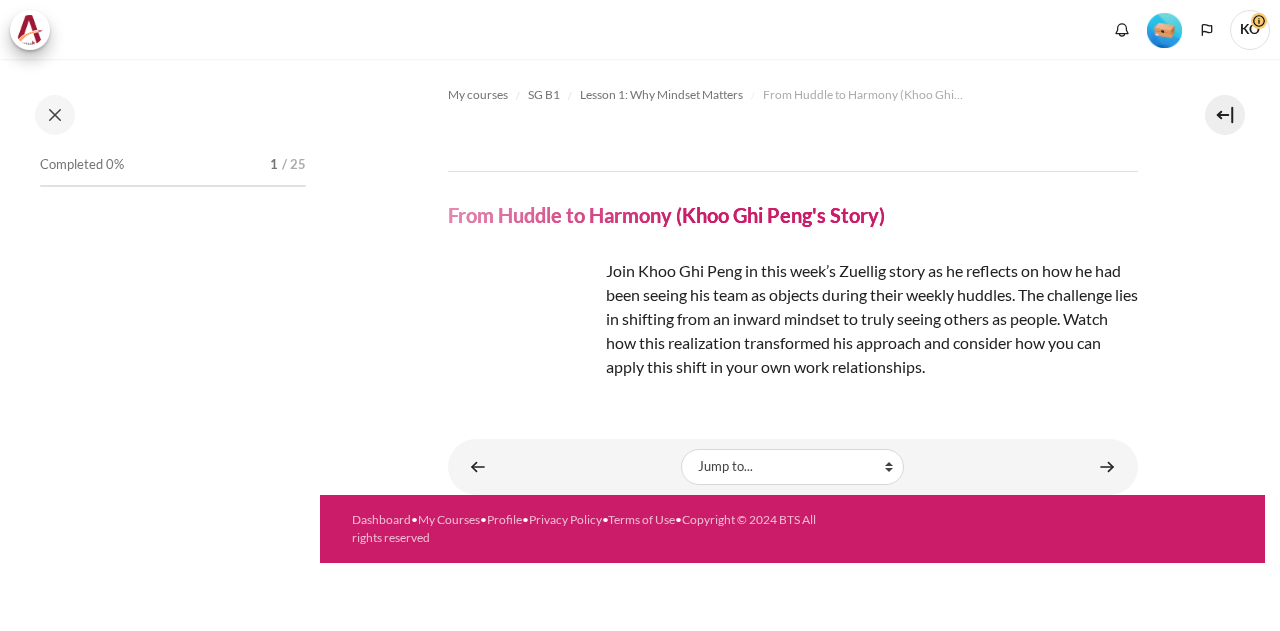 scroll, scrollTop: 0, scrollLeft: 0, axis: both 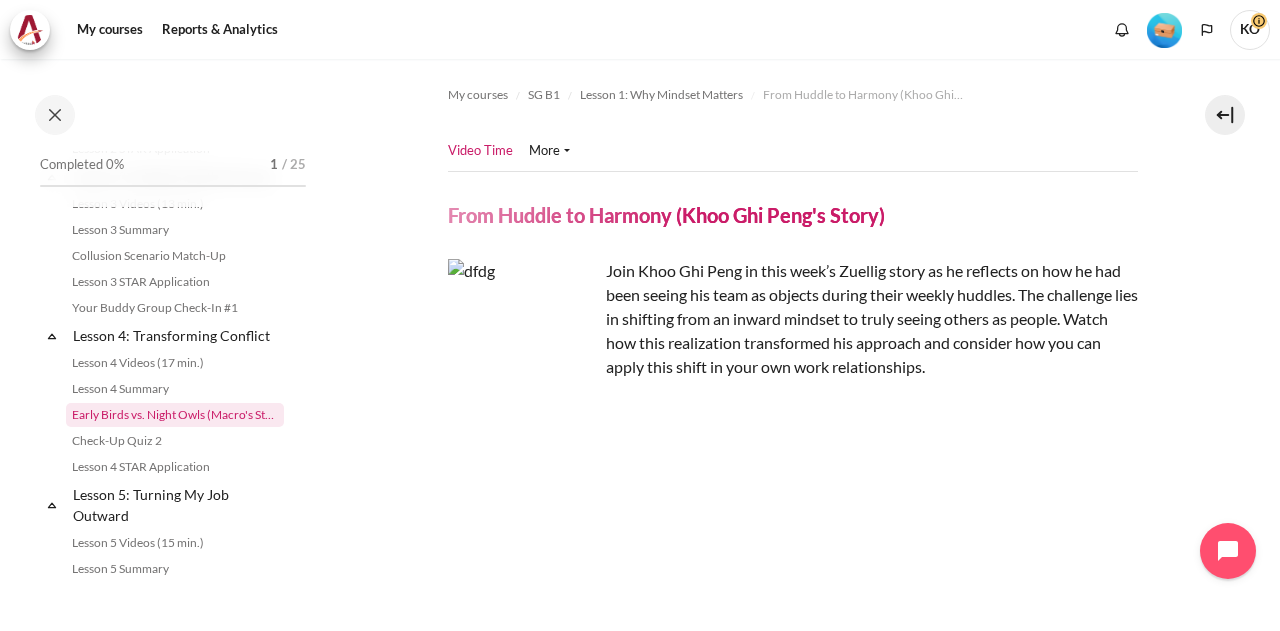 click on "Early Birds vs. Night Owls (Macro's Story)" at bounding box center [175, 415] 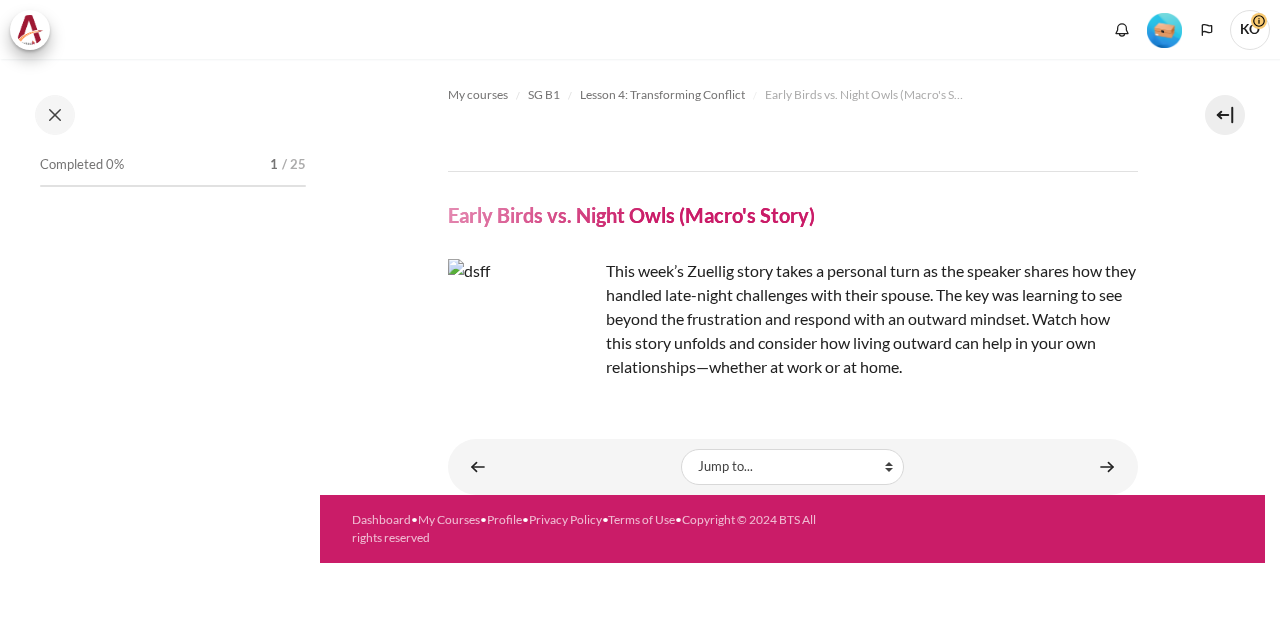 scroll, scrollTop: 0, scrollLeft: 0, axis: both 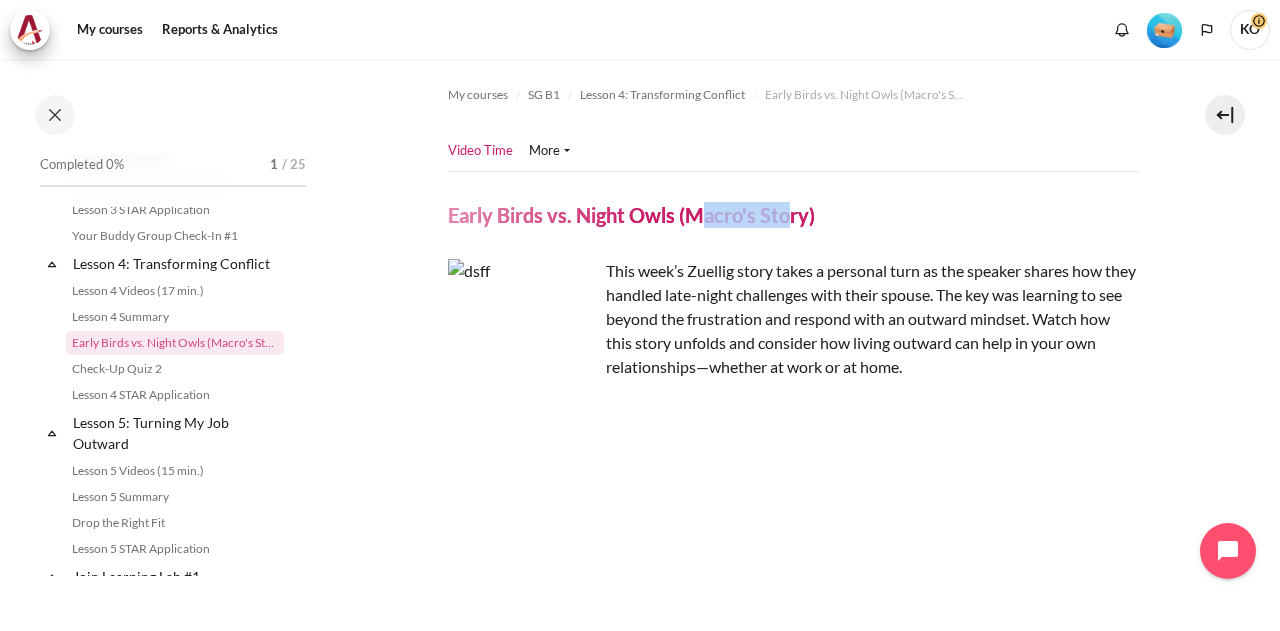 drag, startPoint x: 790, startPoint y: 219, endPoint x: 778, endPoint y: 245, distance: 28.635643 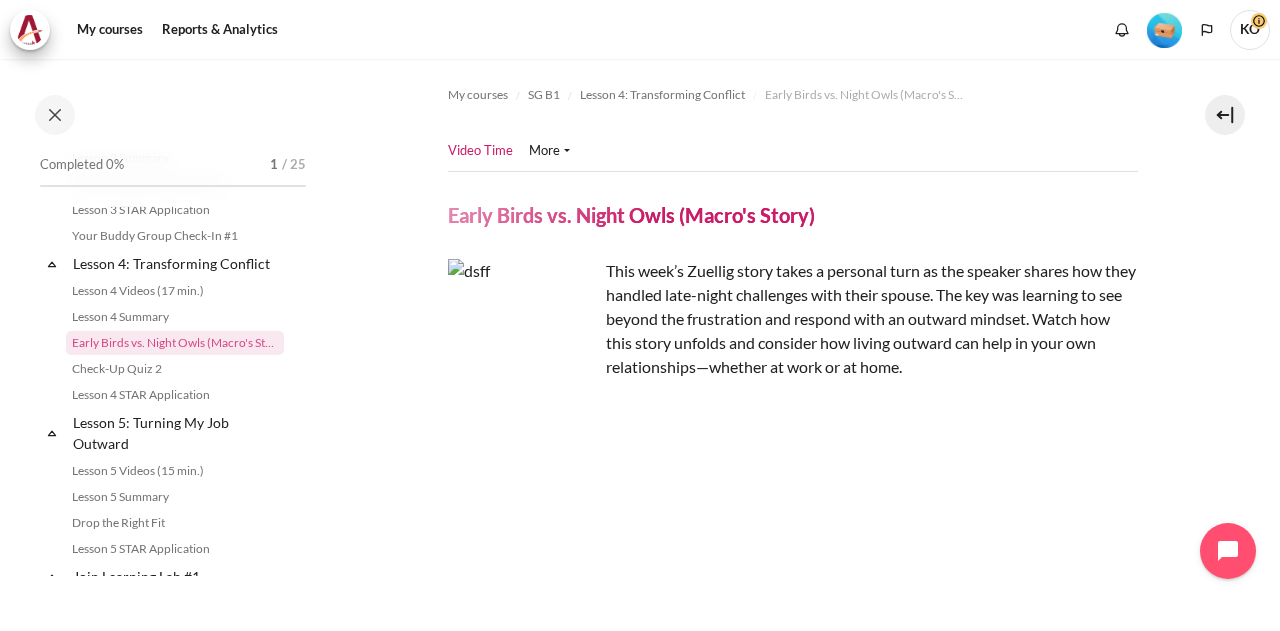 click on "My courses
SG B1
Lesson 4: Transforming Conflict
Early Birds vs. Night Owls (Macro's Story)
Video Time" at bounding box center (793, 835) 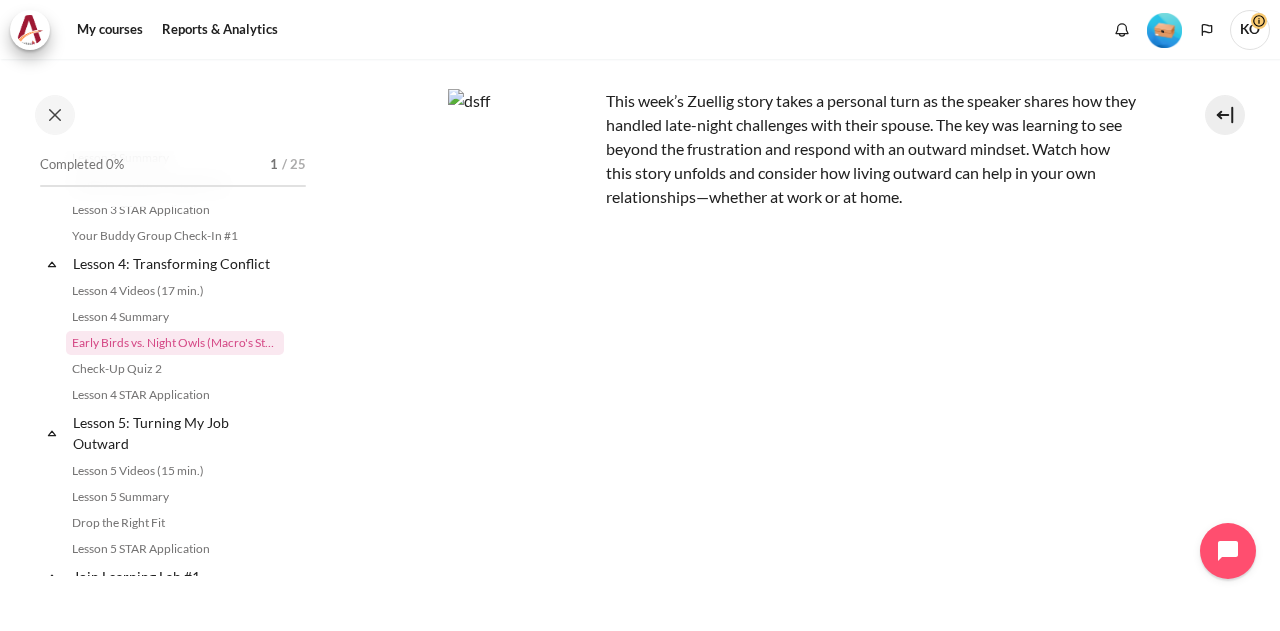 scroll, scrollTop: 116, scrollLeft: 0, axis: vertical 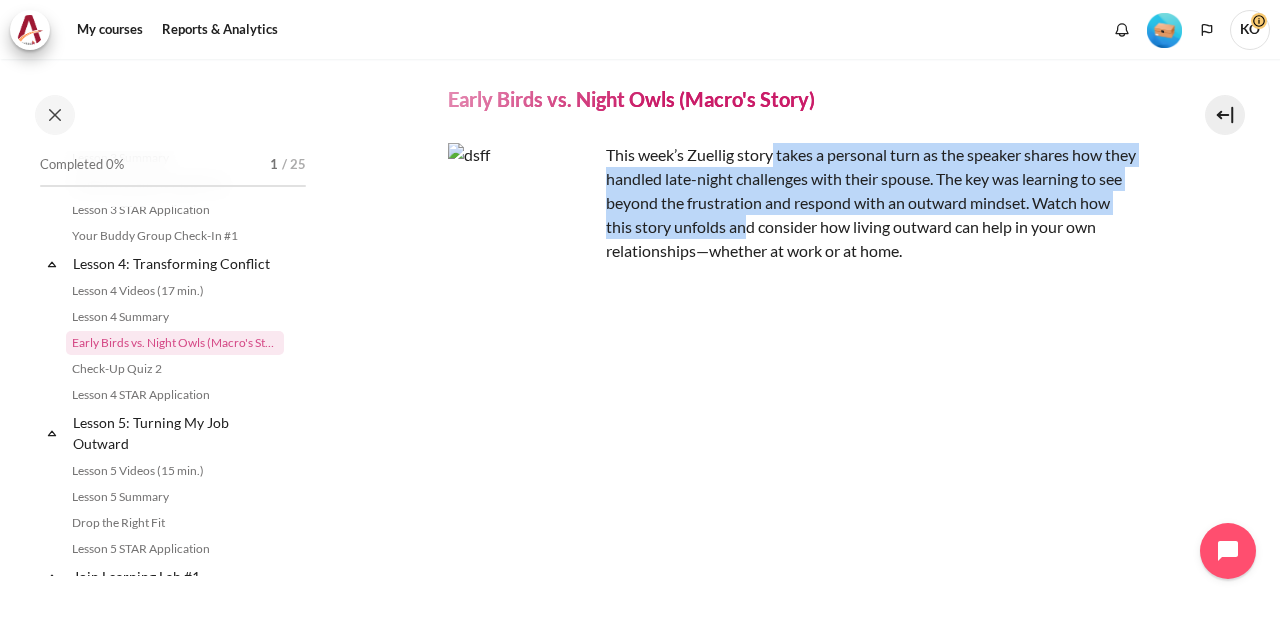 drag, startPoint x: 772, startPoint y: 147, endPoint x: 782, endPoint y: 226, distance: 79.630394 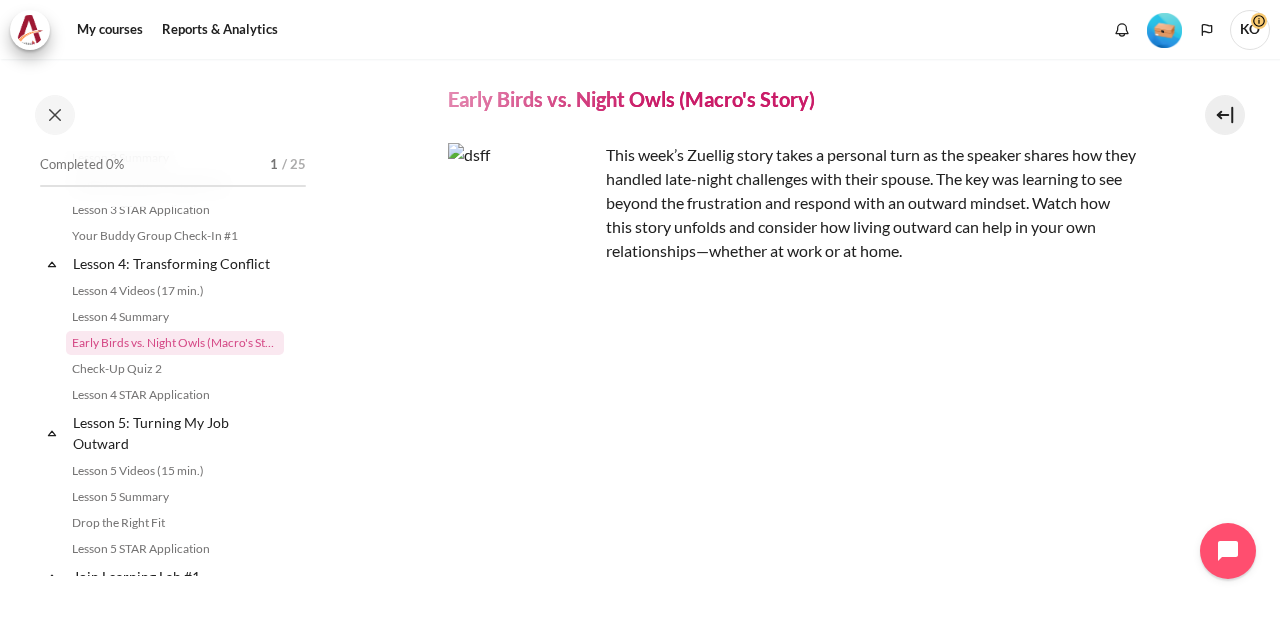 click on "This week’s Zuellig story takes a personal turn as the speaker shares how they handled late-night challenges with their spouse. The key was learning to see beyond the frustration and respond with an outward mindset. Watch how this story unfolds and consider how living outward can help in your own relationships—whether at work or at home." at bounding box center (793, 203) 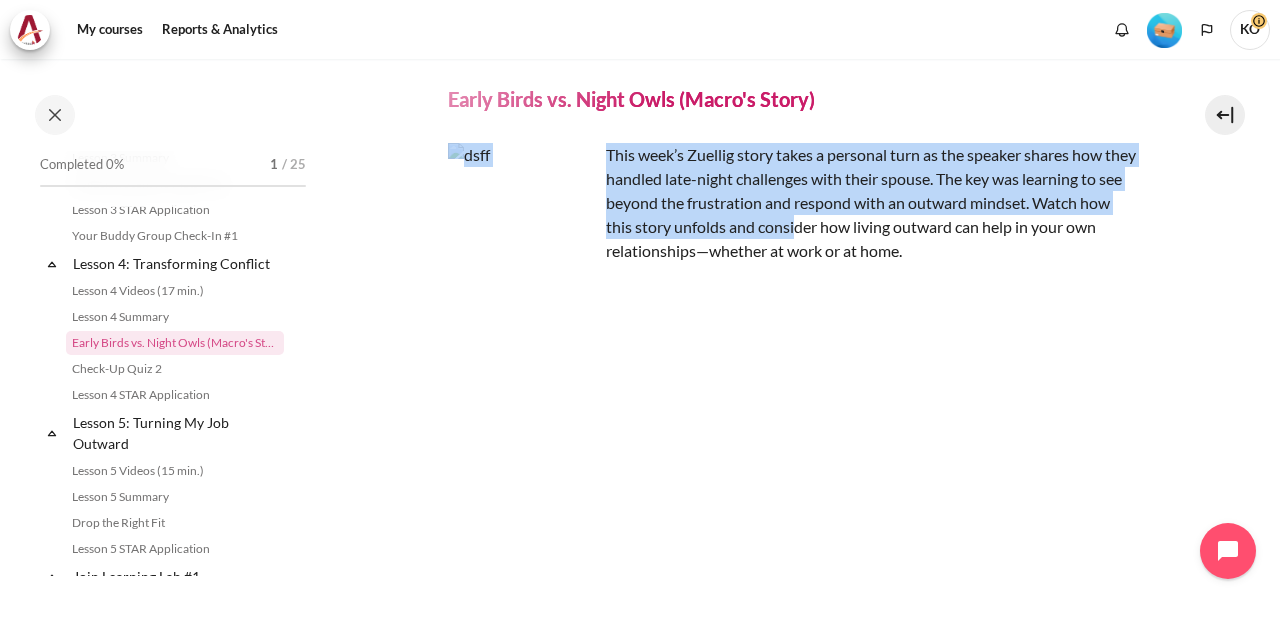 drag, startPoint x: 821, startPoint y: 140, endPoint x: 826, endPoint y: 235, distance: 95.131485 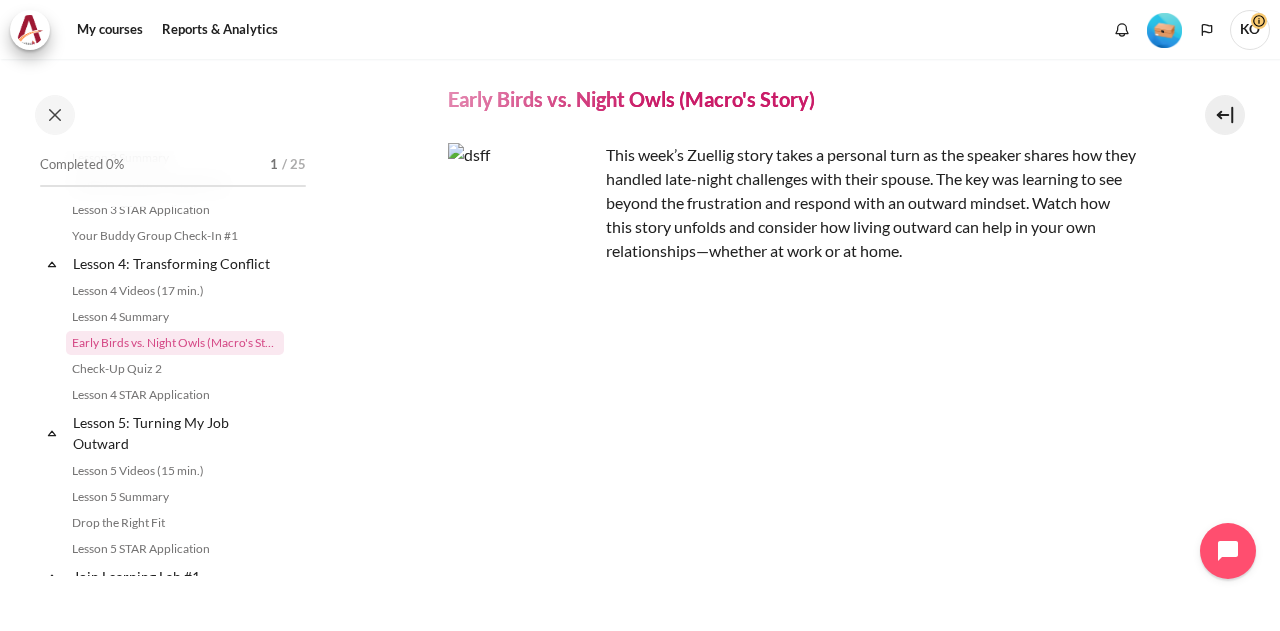 click on "This week’s Zuellig story takes a personal turn as the speaker shares how they handled late-night challenges with their spouse. The key was learning to see beyond the frustration and respond with an outward mindset. Watch how this story unfolds and consider how living outward can help in your own relationships—whether at work or at home." at bounding box center [793, 203] 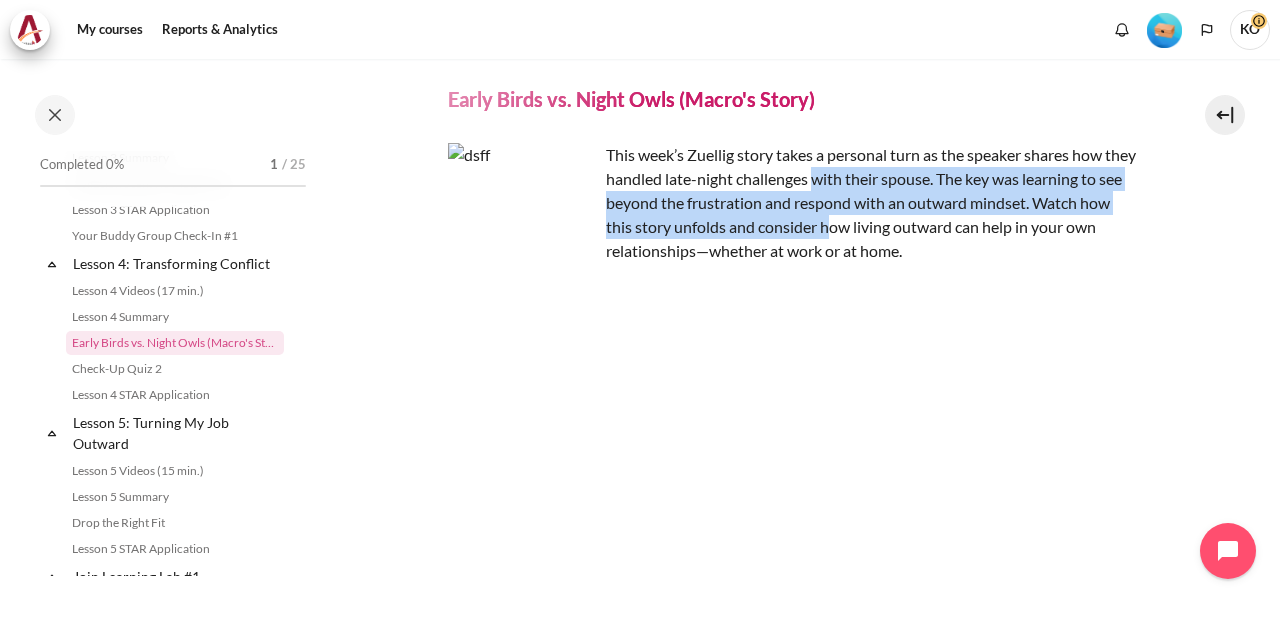 drag, startPoint x: 849, startPoint y: 171, endPoint x: 794, endPoint y: 175, distance: 55.145264 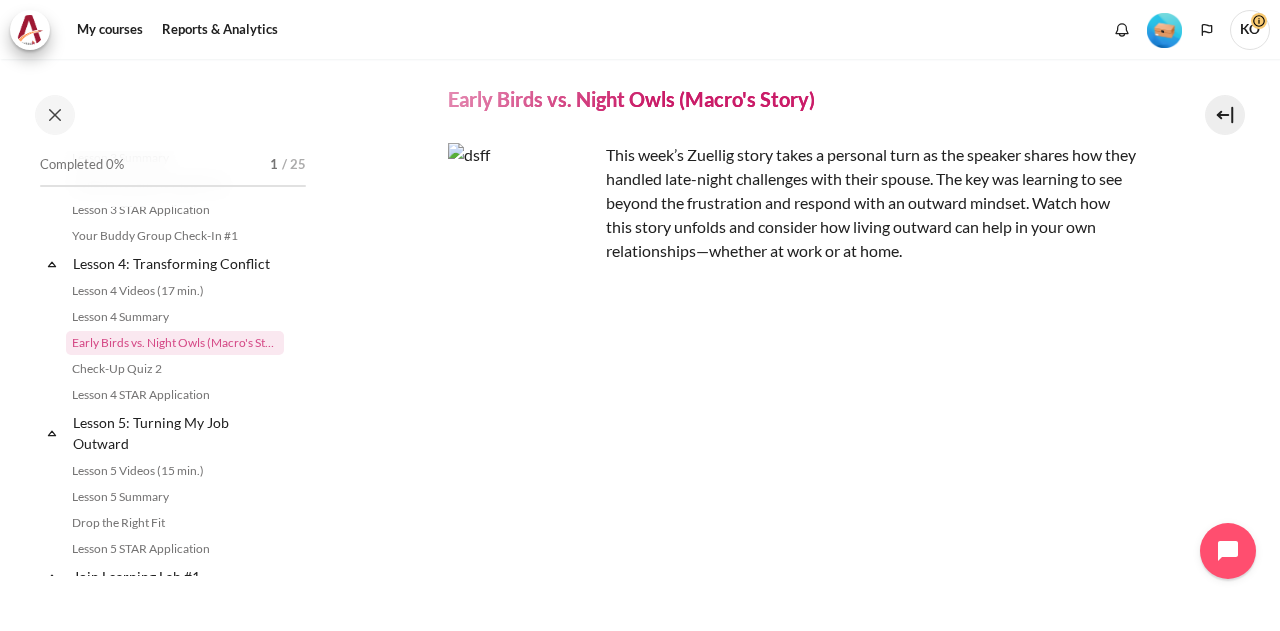 click on "This week’s Zuellig story takes a personal turn as the speaker shares how they handled late-night challenges with their spouse. The key was learning to see beyond the frustration and respond with an outward mindset. Watch how this story unfolds and consider how living outward can help in your own relationships—whether at work or at home." at bounding box center (793, 203) 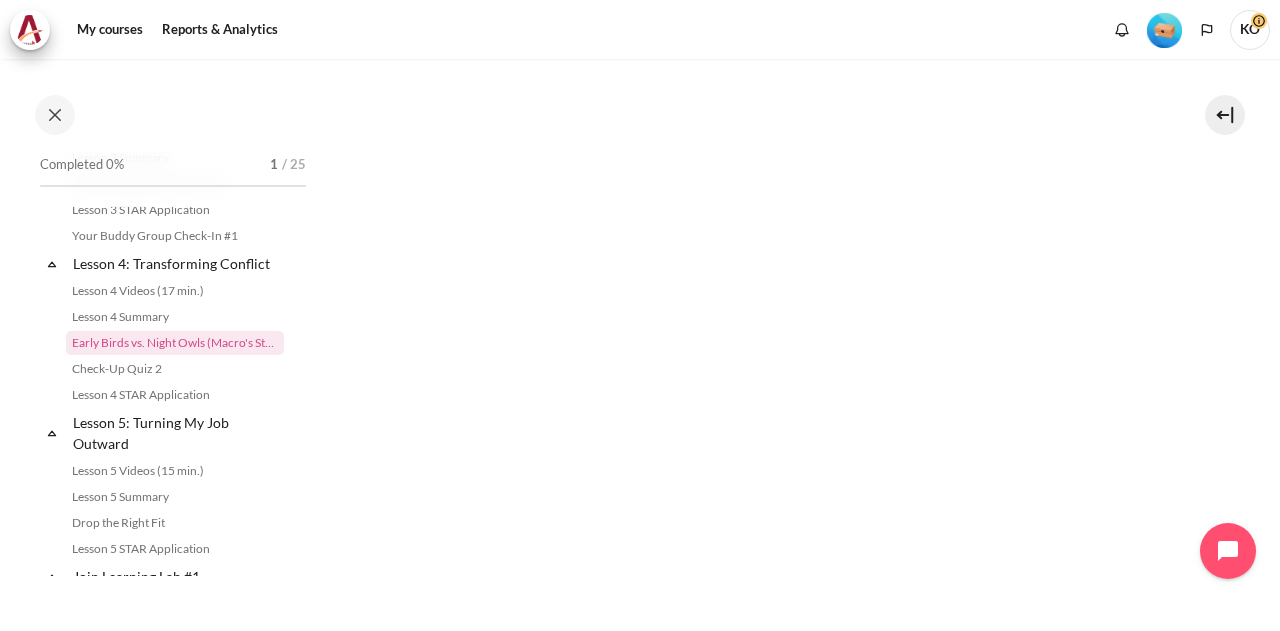 scroll, scrollTop: 1016, scrollLeft: 0, axis: vertical 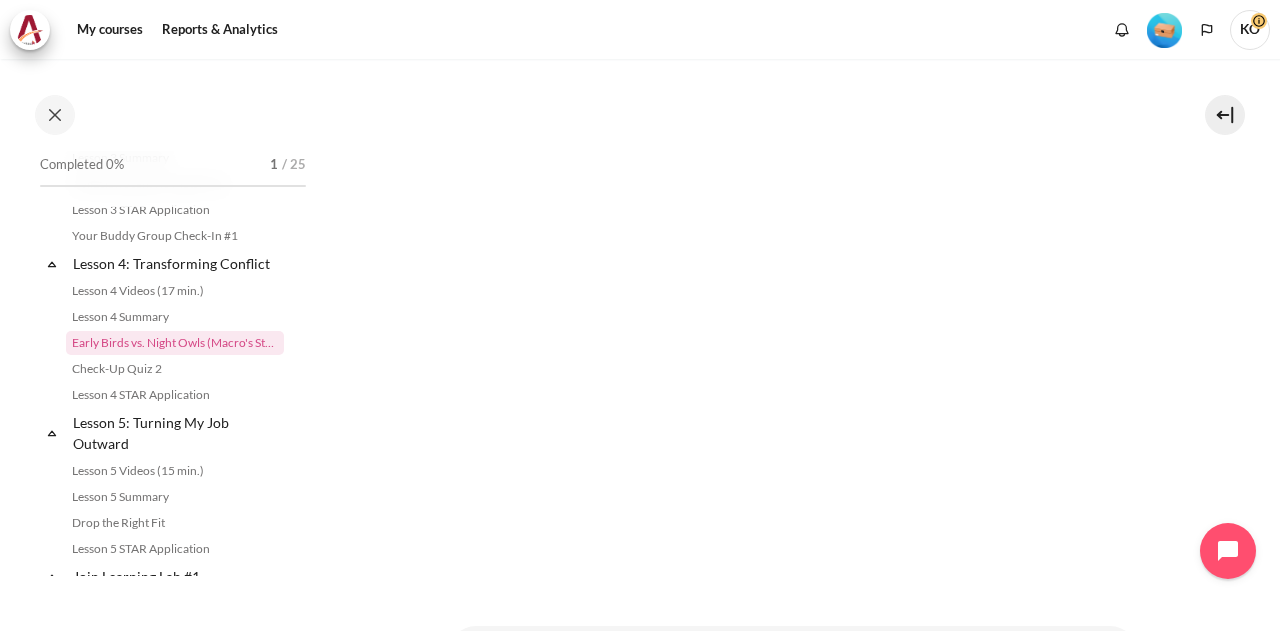 click on "My courses
SG B1
Lesson 4: Transforming Conflict
Early Birds vs. Night Owls (Macro's Story)" at bounding box center [792, -138] 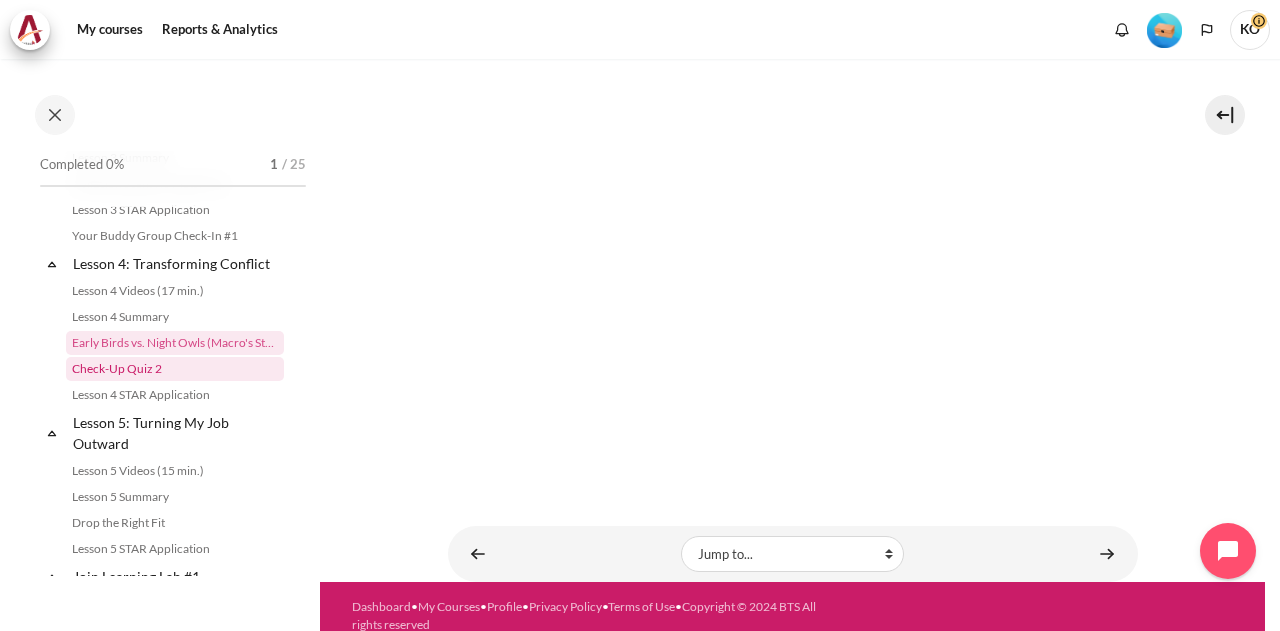 click on "Check-Up Quiz 2" at bounding box center [175, 369] 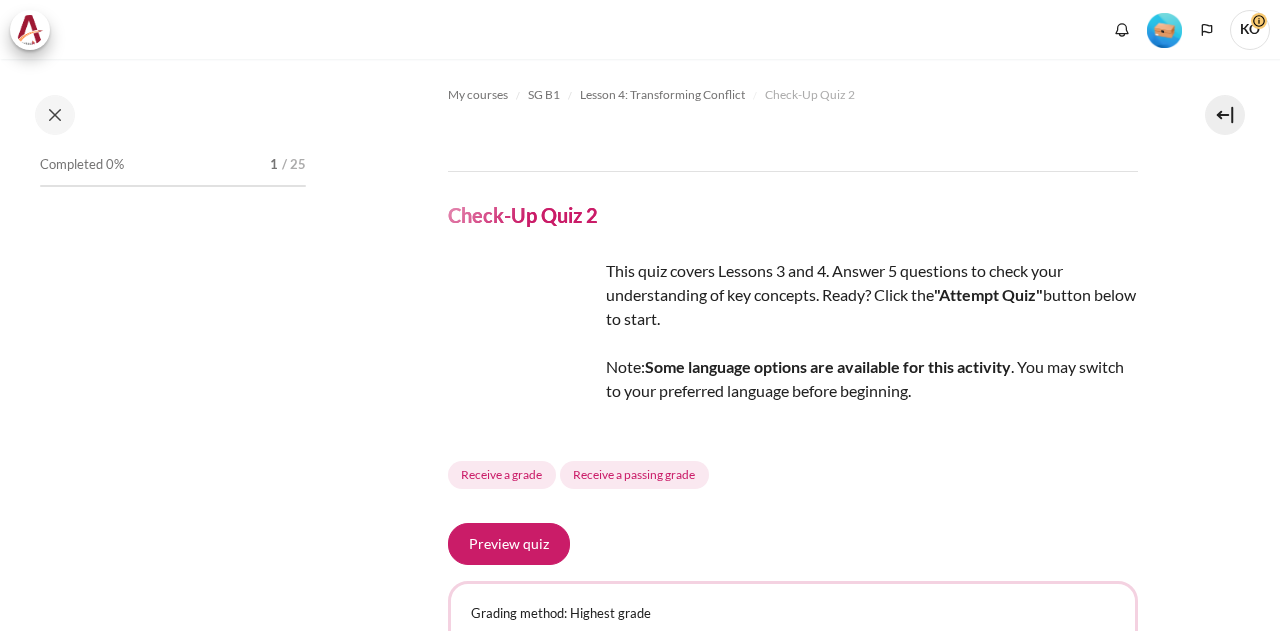scroll, scrollTop: 0, scrollLeft: 0, axis: both 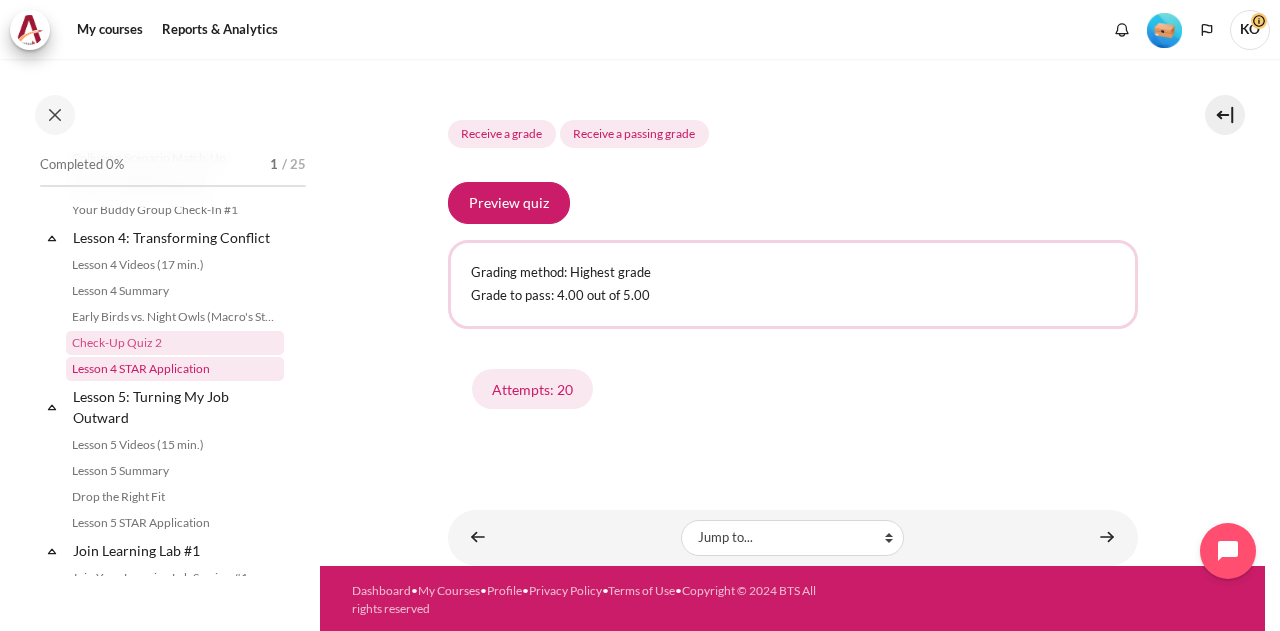 click on "Lesson 4 STAR Application" at bounding box center (175, 369) 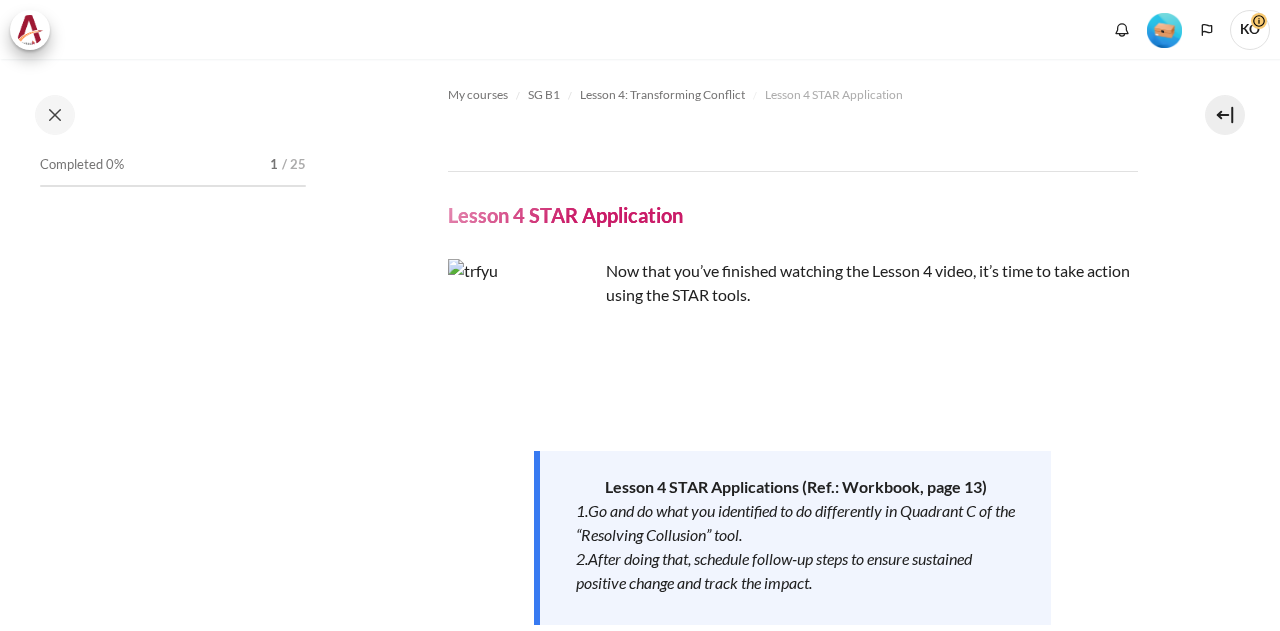 scroll, scrollTop: 0, scrollLeft: 0, axis: both 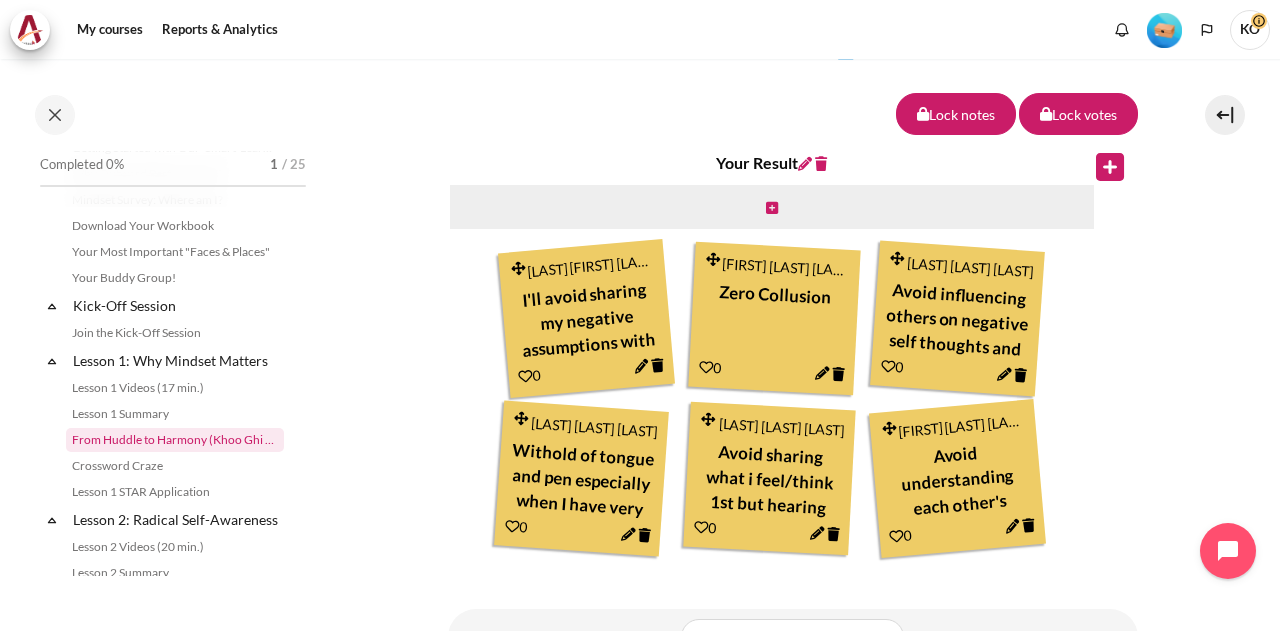 click on "From Huddle to Harmony (Khoo Ghi Peng's Story)" at bounding box center [175, 440] 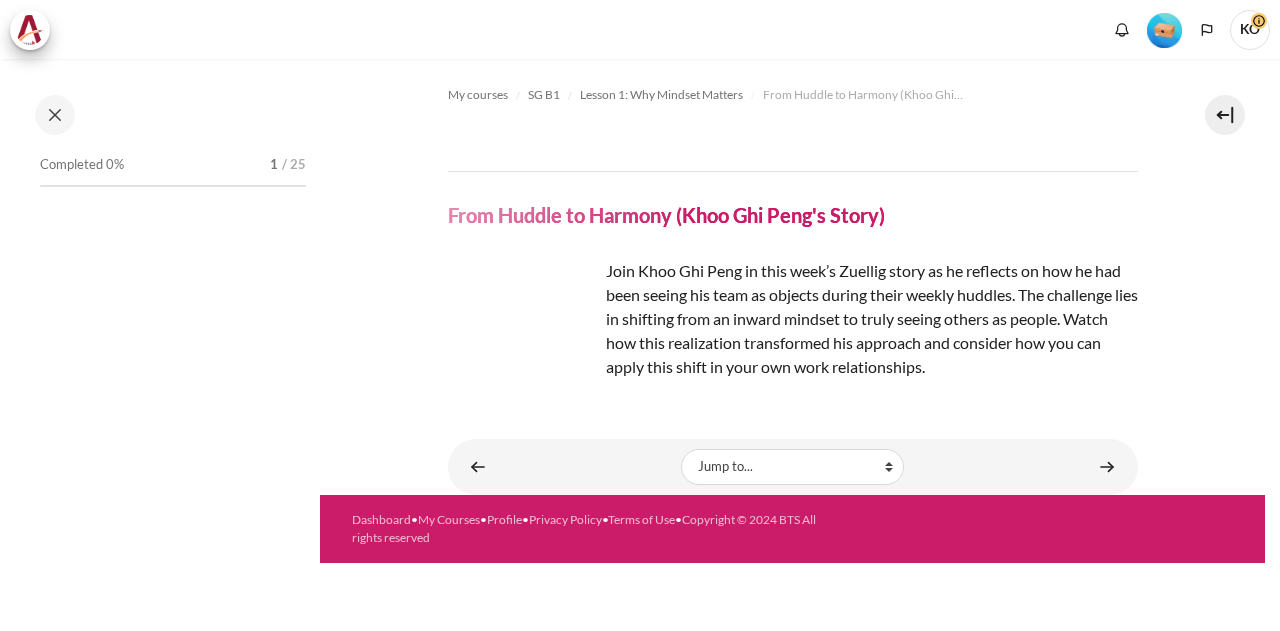 scroll, scrollTop: 0, scrollLeft: 0, axis: both 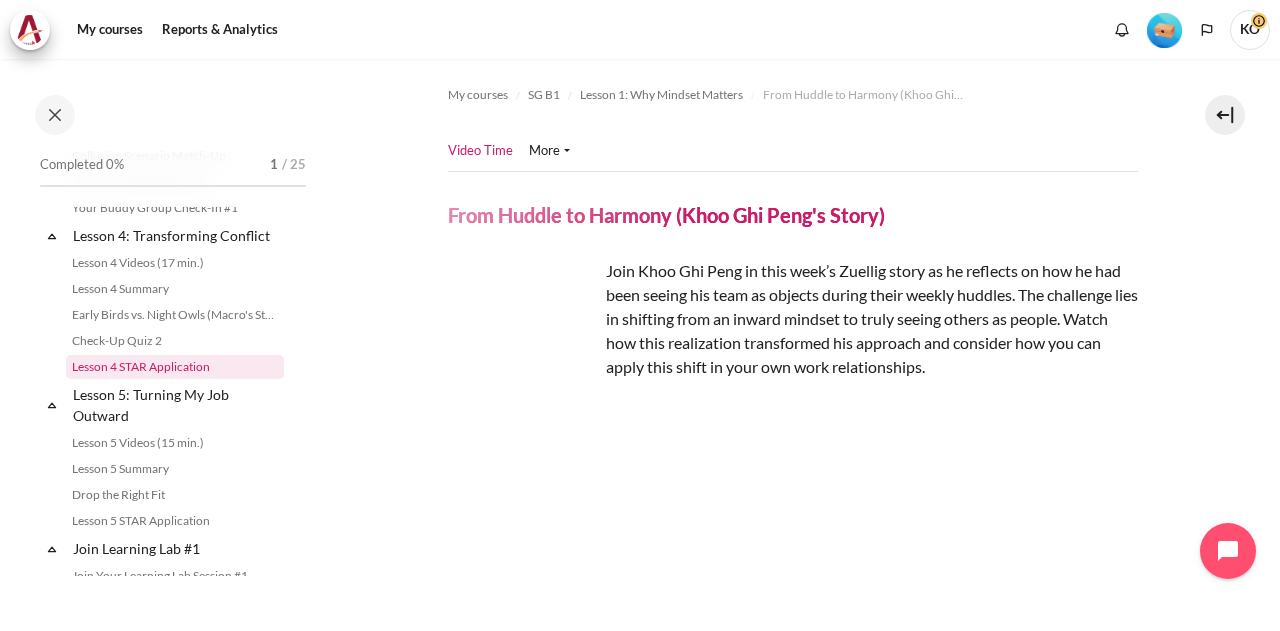 click on "Lesson 4 STAR Application" at bounding box center (175, 367) 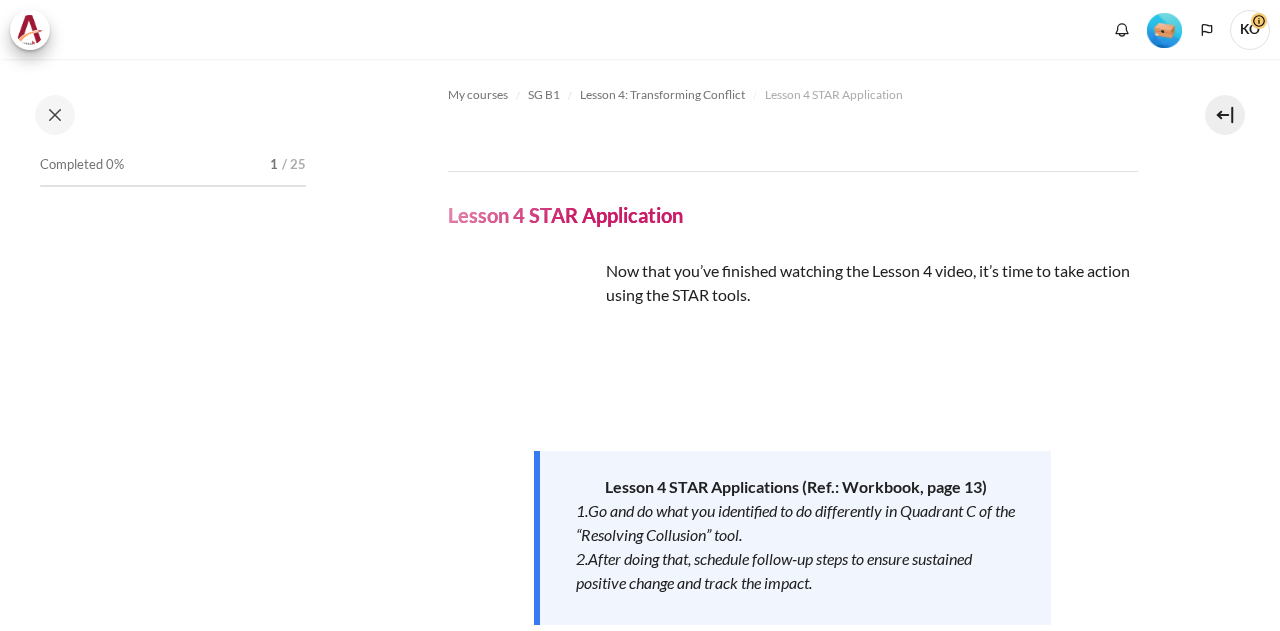scroll, scrollTop: 0, scrollLeft: 0, axis: both 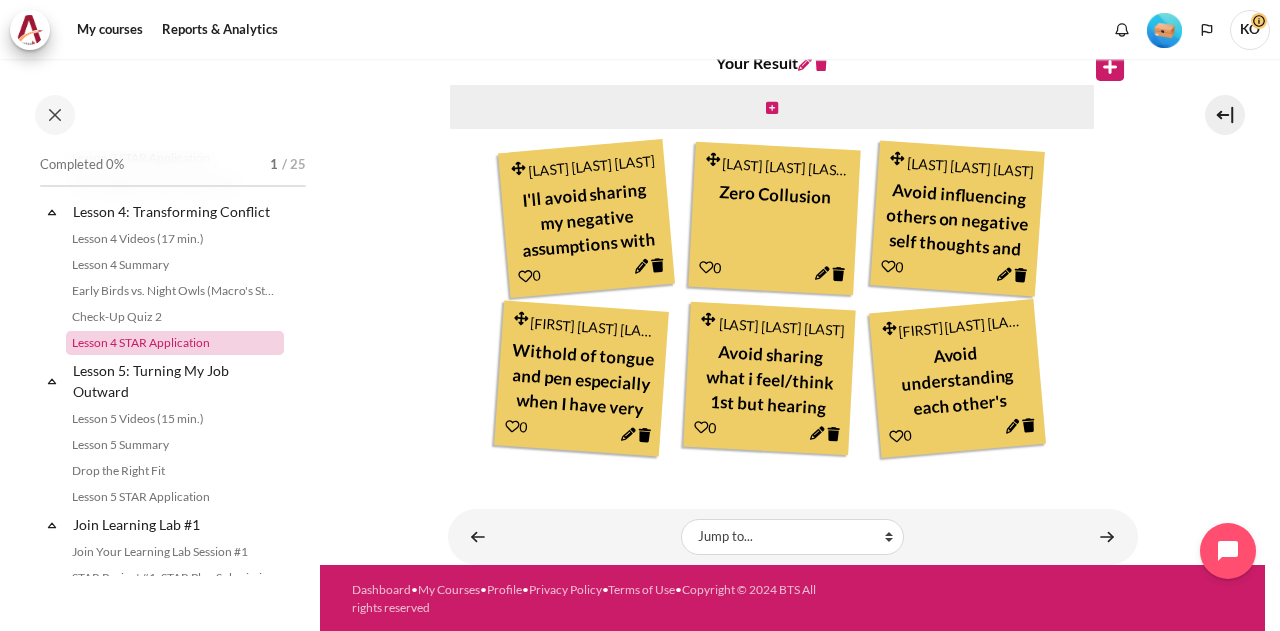 click on "Lesson 4 STAR Application" at bounding box center [175, 343] 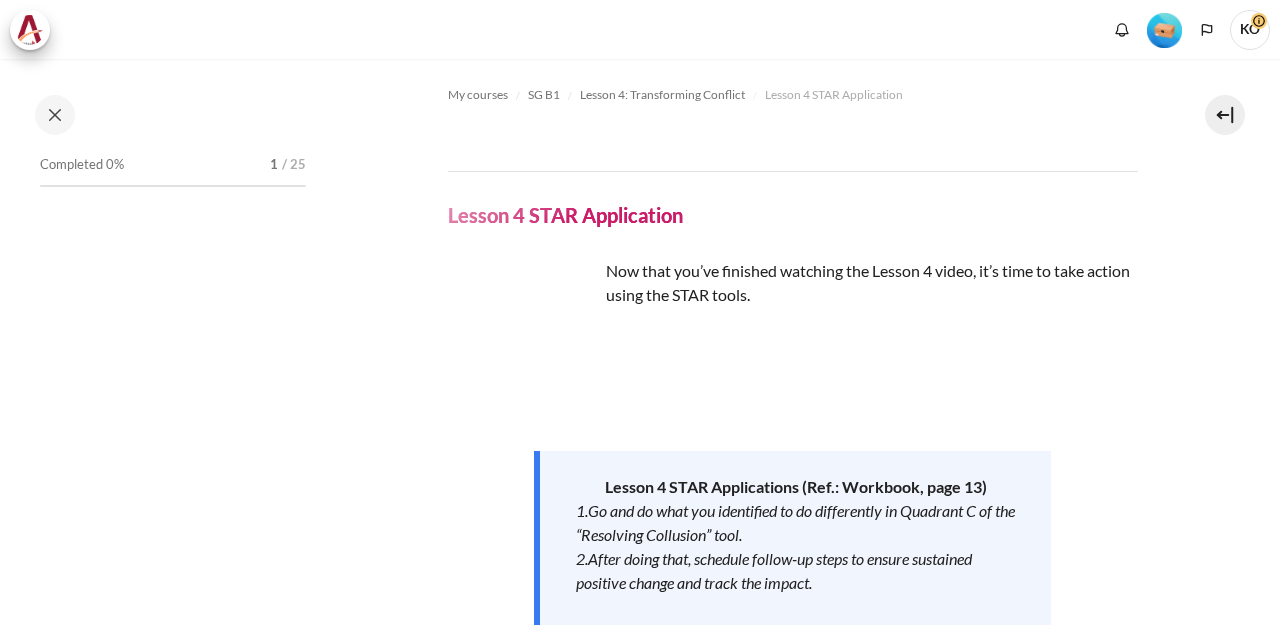 scroll, scrollTop: 0, scrollLeft: 0, axis: both 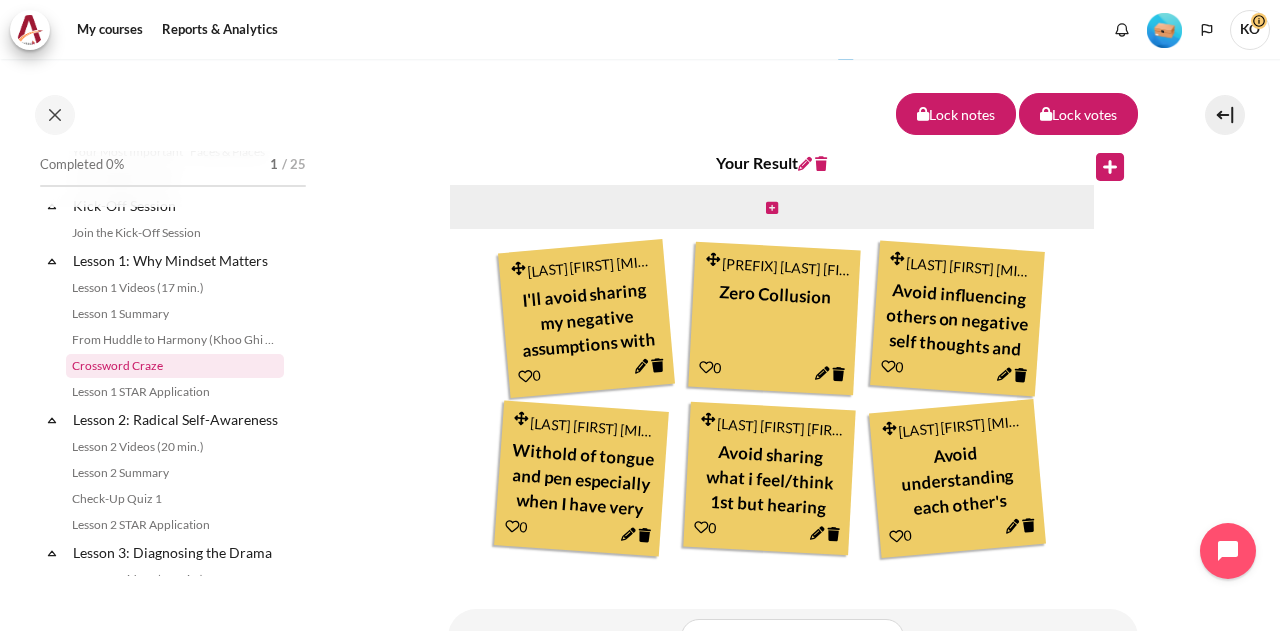 click on "Crossword Craze" at bounding box center [175, 366] 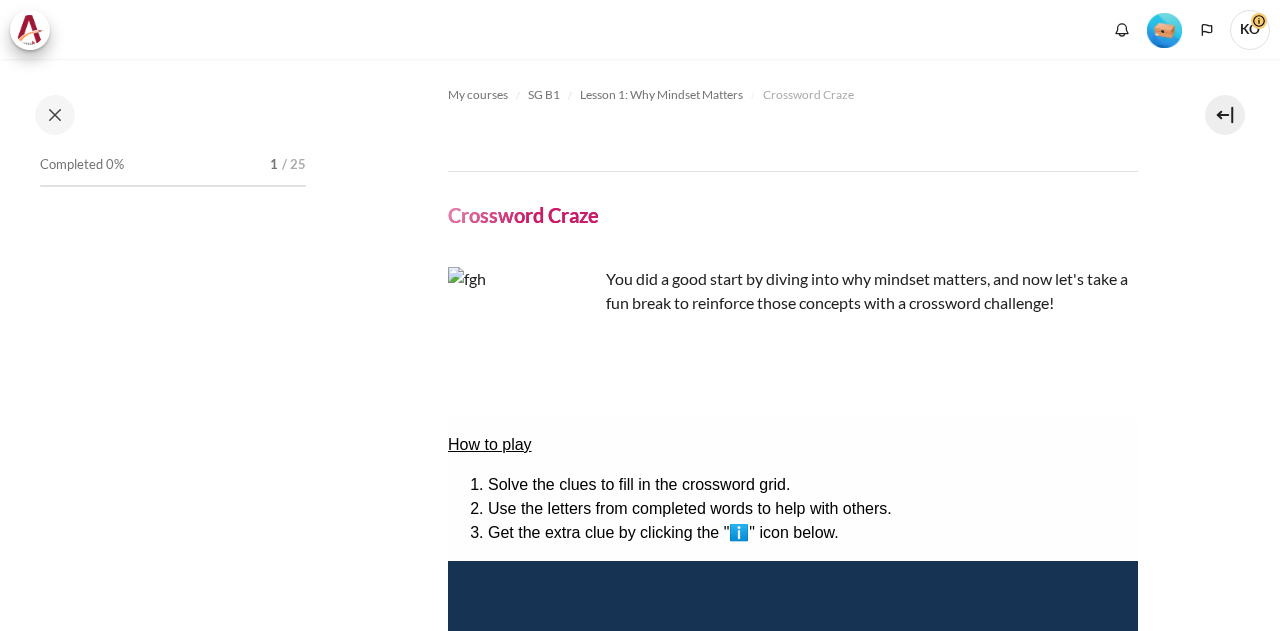 scroll, scrollTop: 0, scrollLeft: 0, axis: both 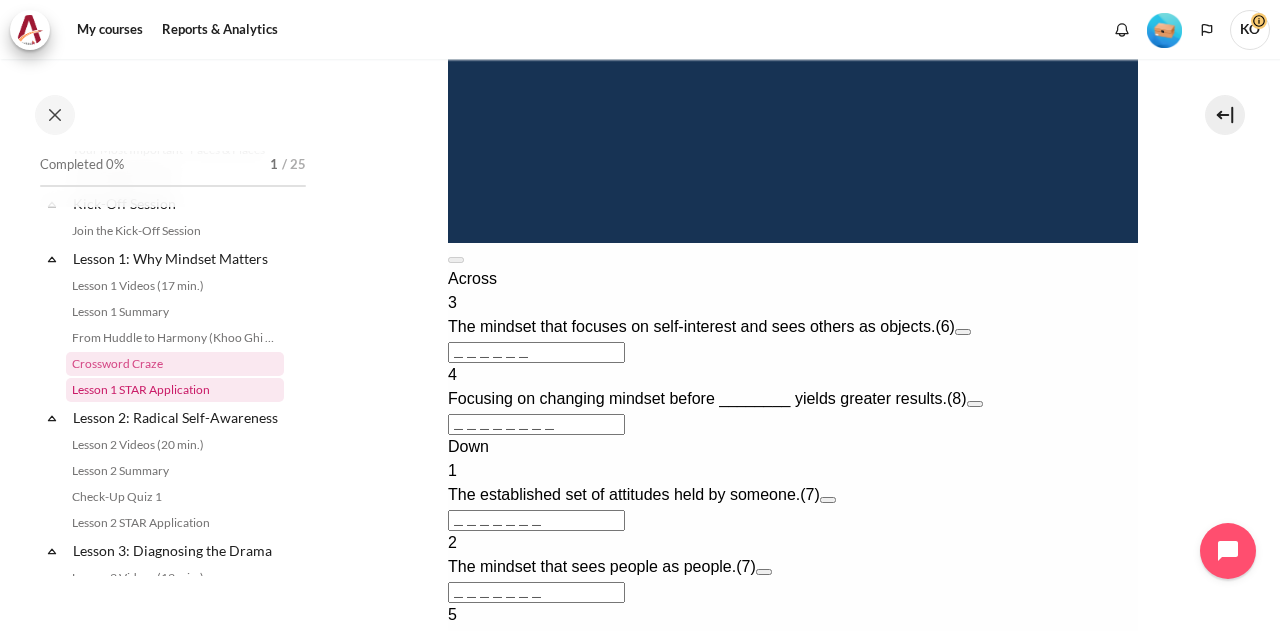 click on "Lesson 1 STAR Application" at bounding box center [175, 390] 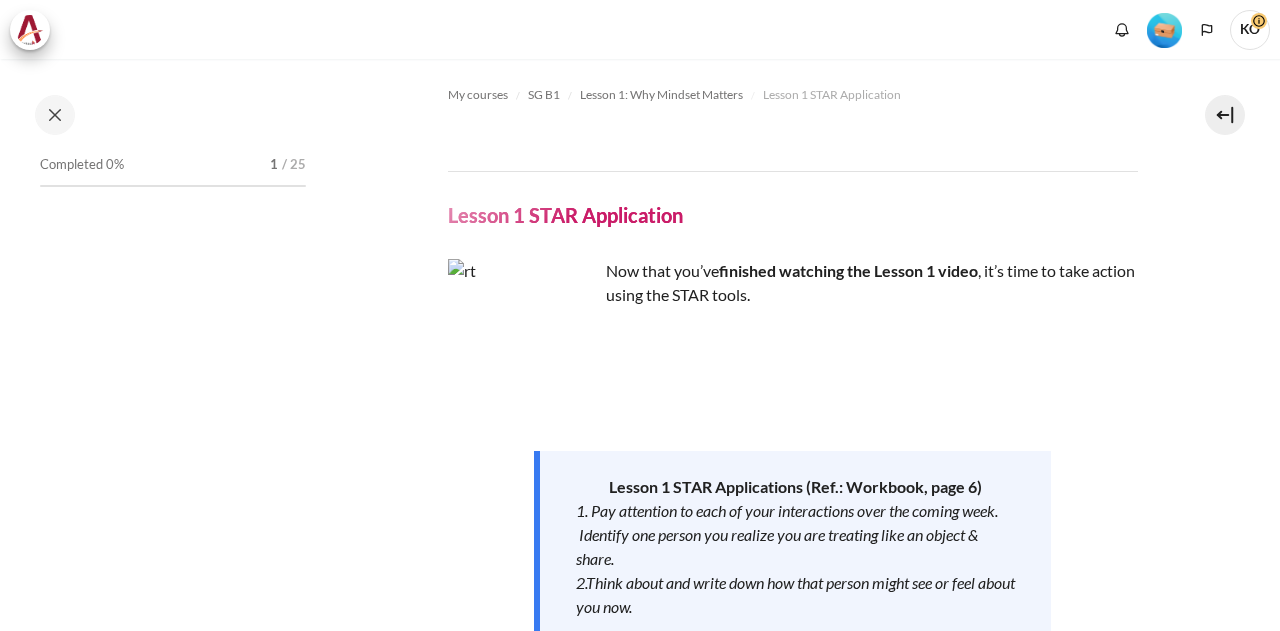 scroll, scrollTop: 0, scrollLeft: 0, axis: both 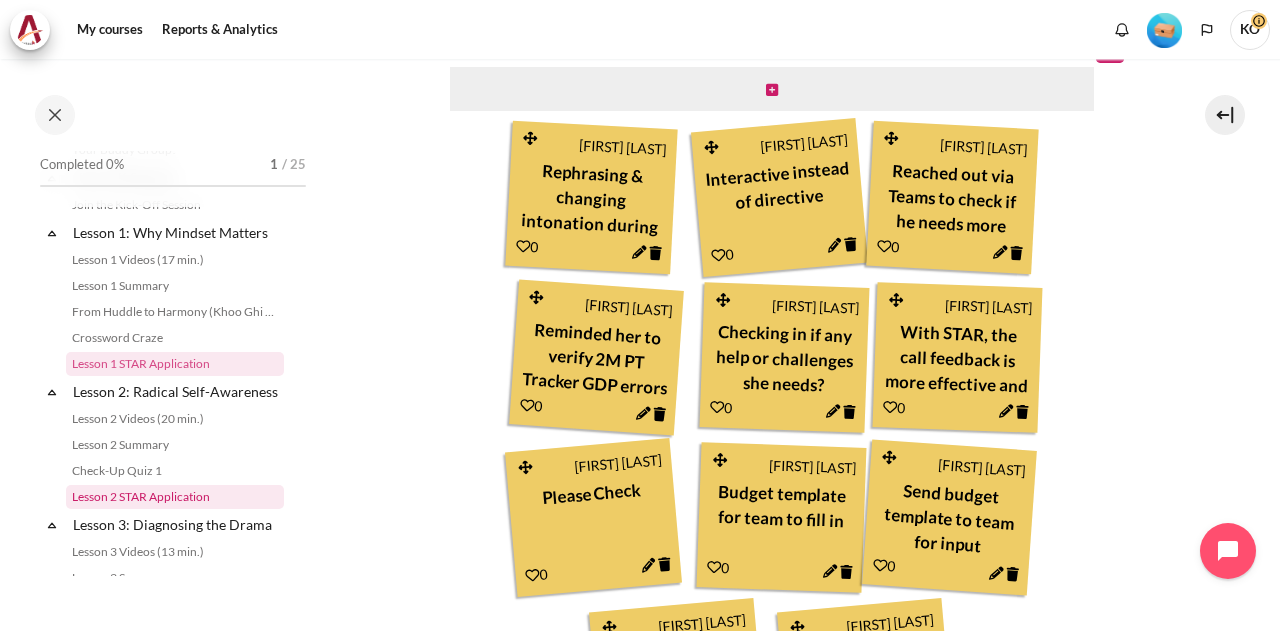 click on "Lesson 2 STAR Application" at bounding box center [175, 497] 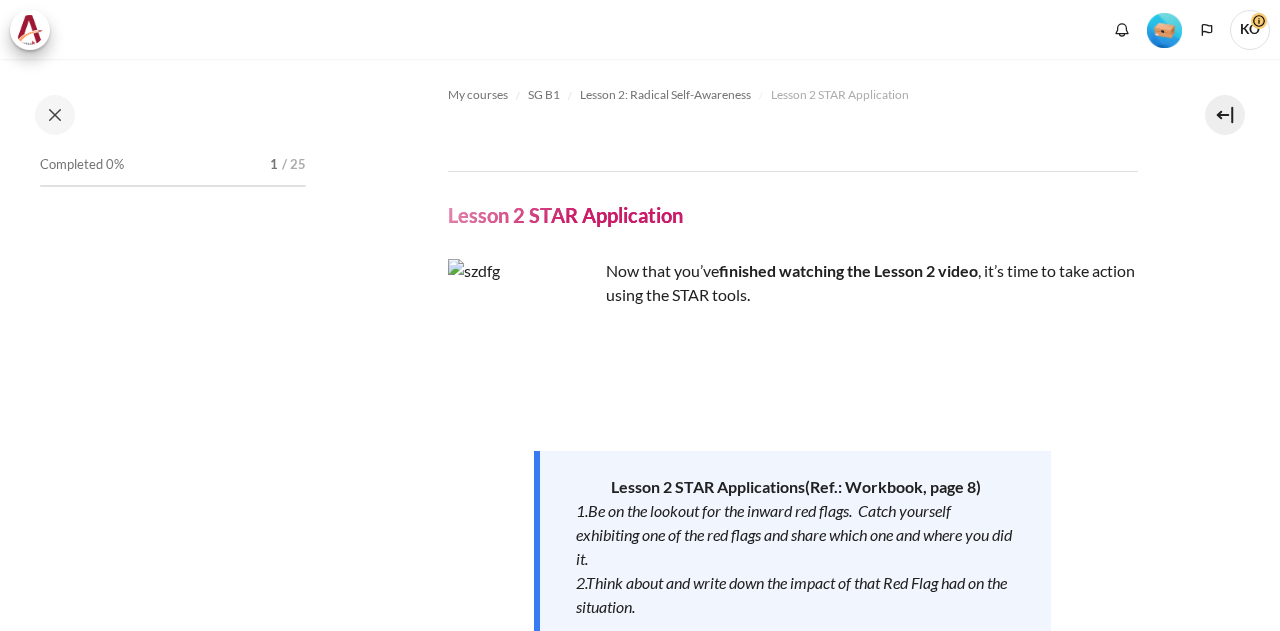 scroll, scrollTop: 0, scrollLeft: 0, axis: both 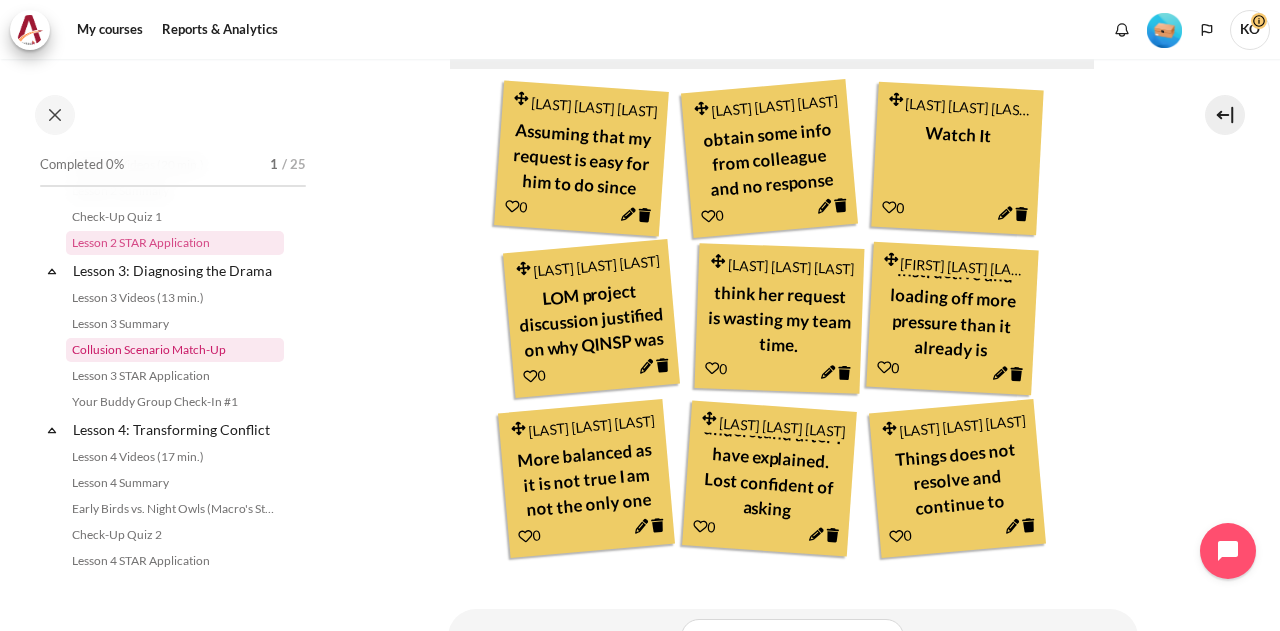 click on "Collusion Scenario Match-Up" at bounding box center [175, 350] 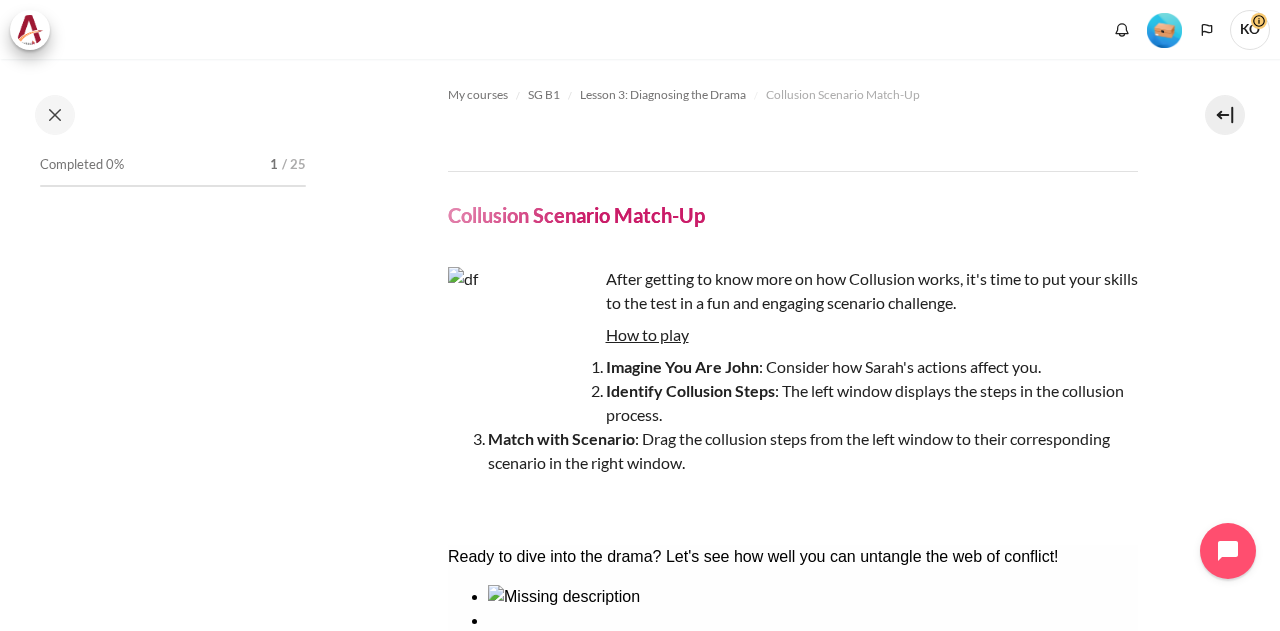 scroll, scrollTop: 0, scrollLeft: 0, axis: both 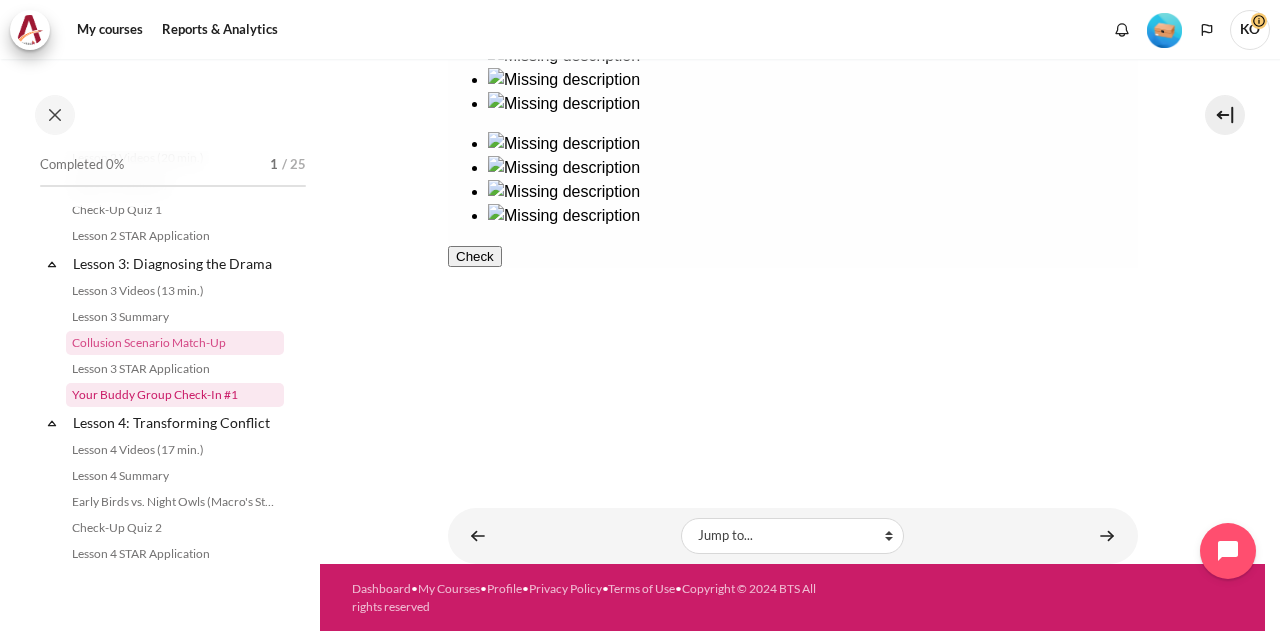 click on "Your Buddy  Group Check-In #1" at bounding box center [175, 395] 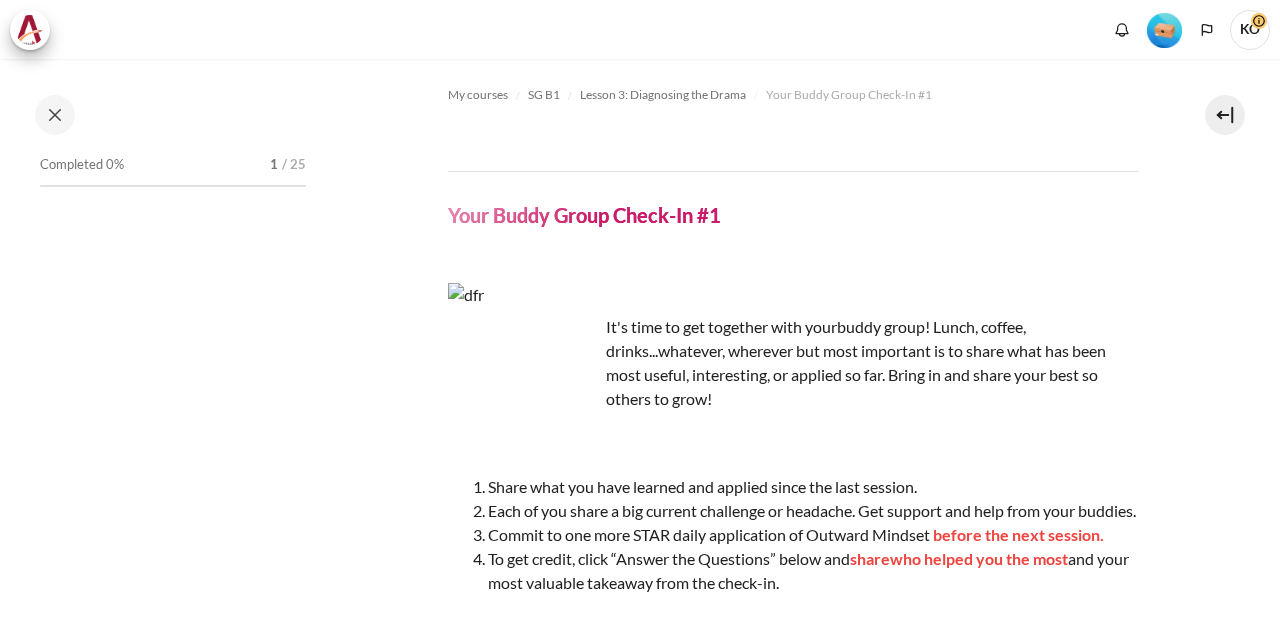 scroll, scrollTop: 0, scrollLeft: 0, axis: both 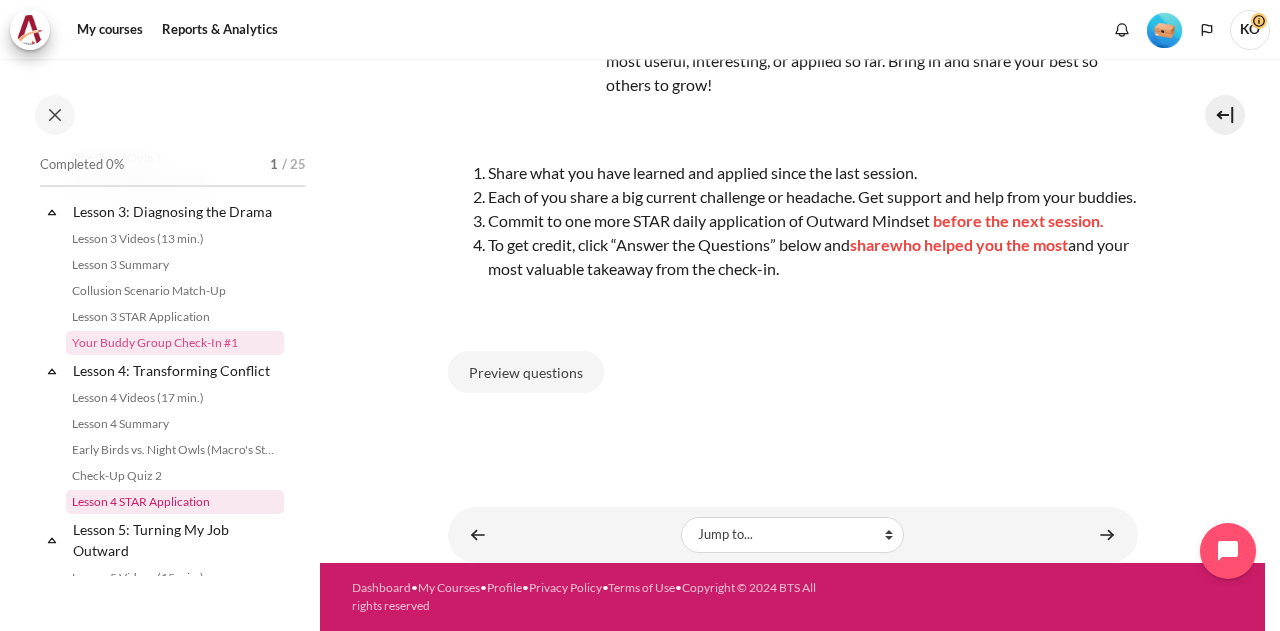 click on "Lesson 4 STAR Application" at bounding box center (175, 502) 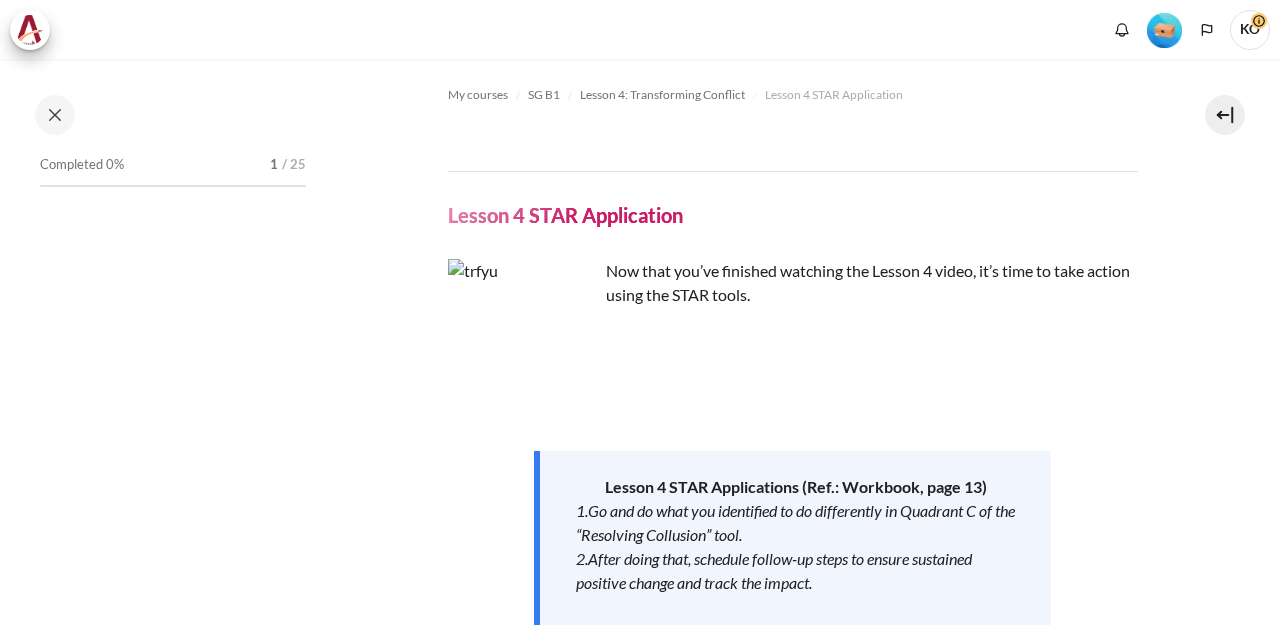 scroll, scrollTop: 0, scrollLeft: 0, axis: both 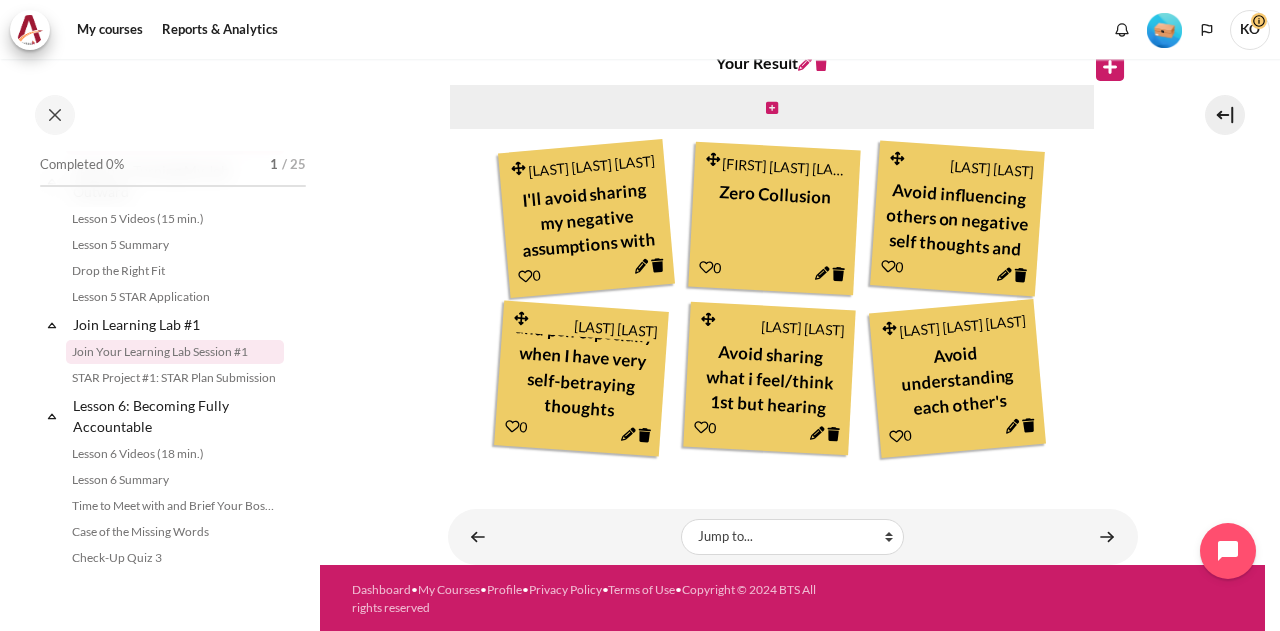 click on "Join Your Learning Lab Session #1" at bounding box center (175, 352) 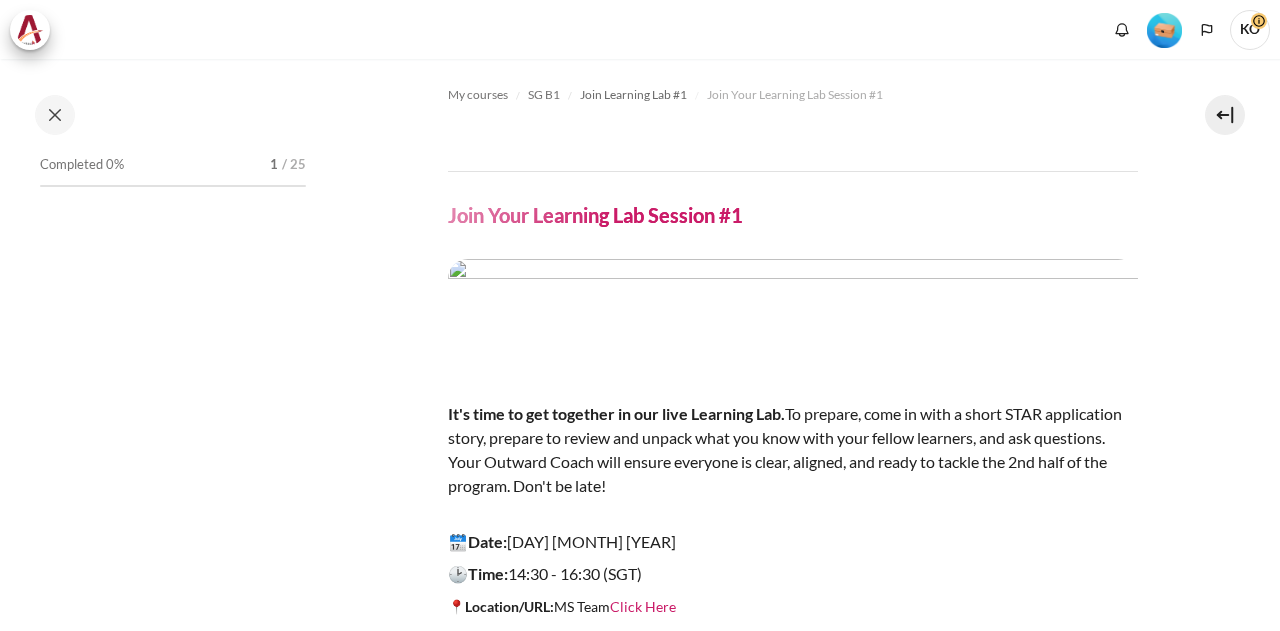 scroll, scrollTop: 0, scrollLeft: 0, axis: both 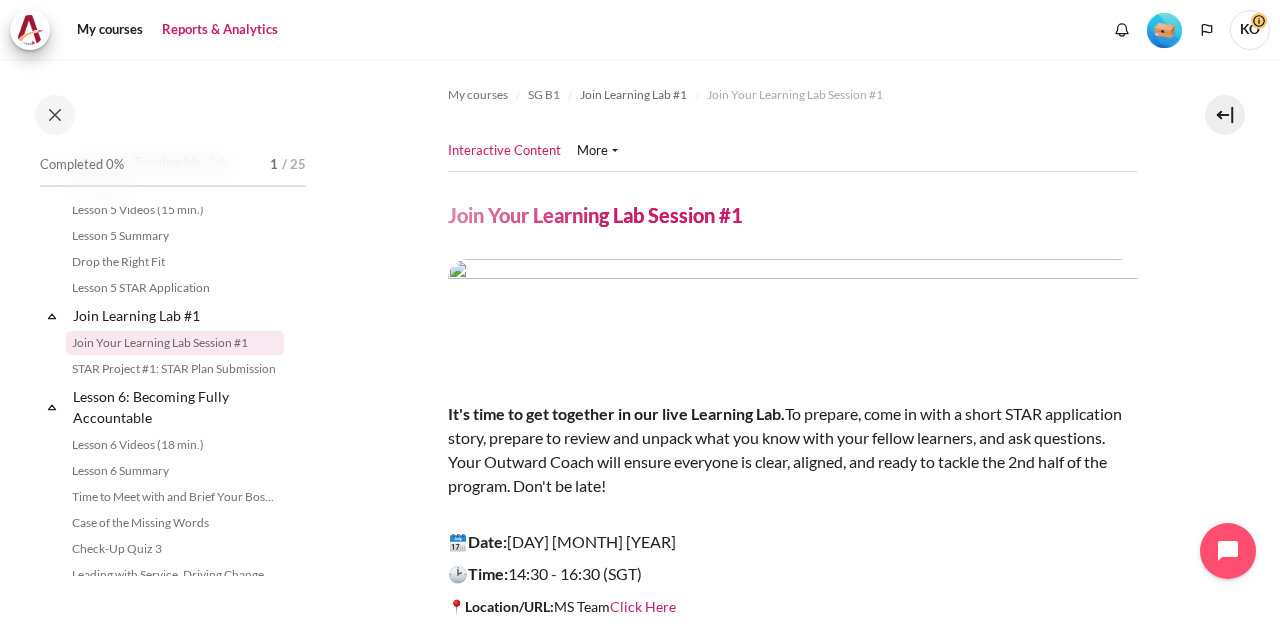 click on "Reports & Analytics" at bounding box center (220, 30) 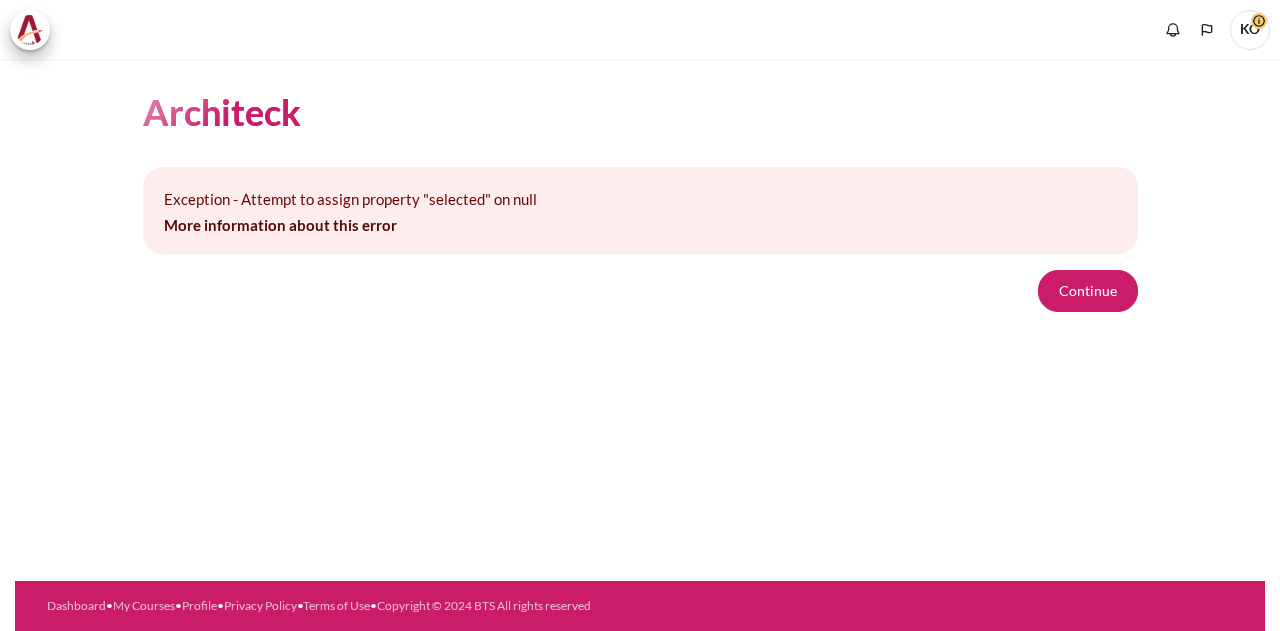 scroll, scrollTop: 0, scrollLeft: 0, axis: both 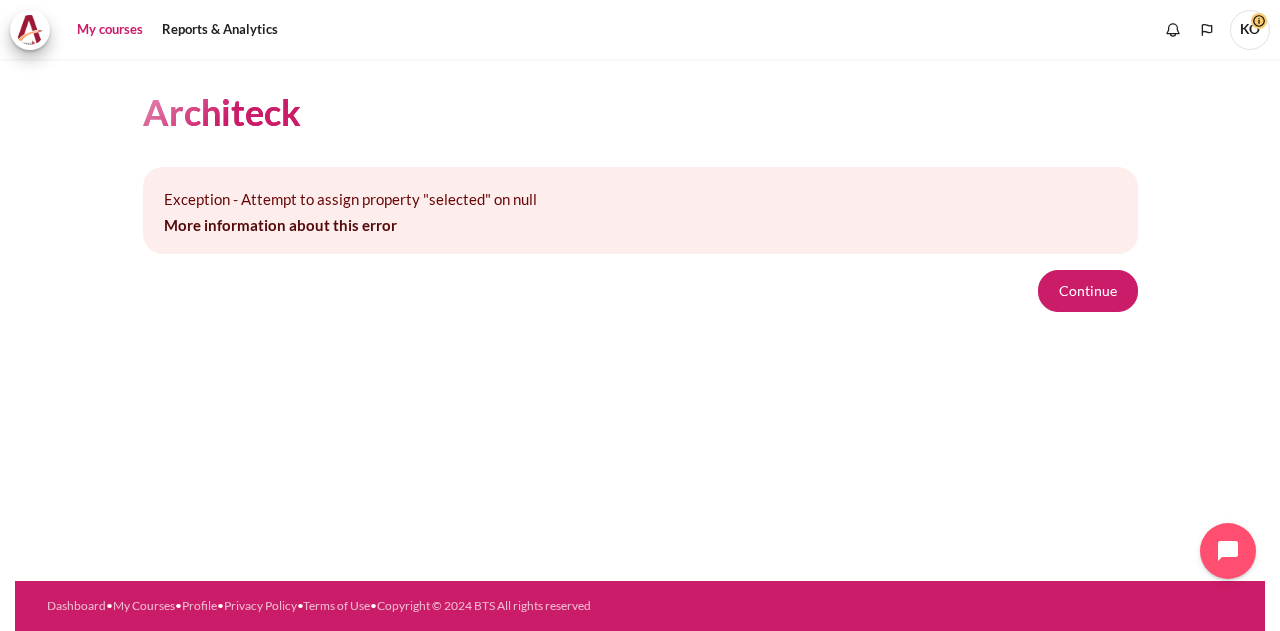 click on "My courses" at bounding box center (110, 30) 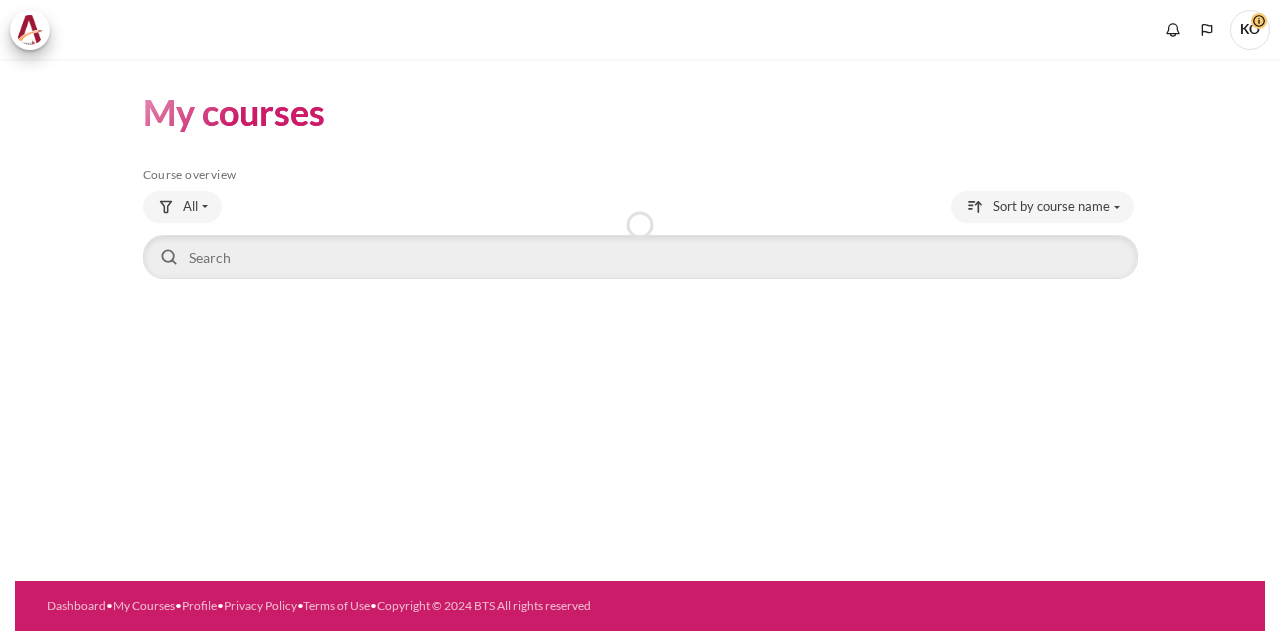 scroll, scrollTop: 0, scrollLeft: 0, axis: both 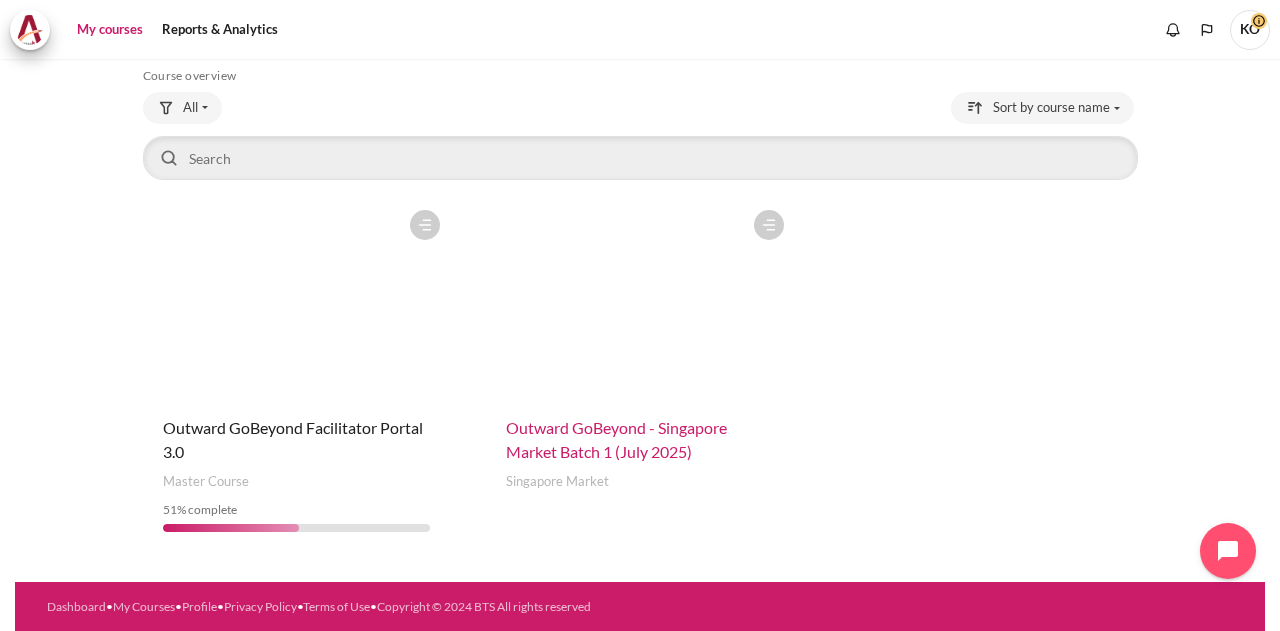 click on "Outward GoBeyond - Singapore Market Batch 1 (July 2025)" at bounding box center [616, 439] 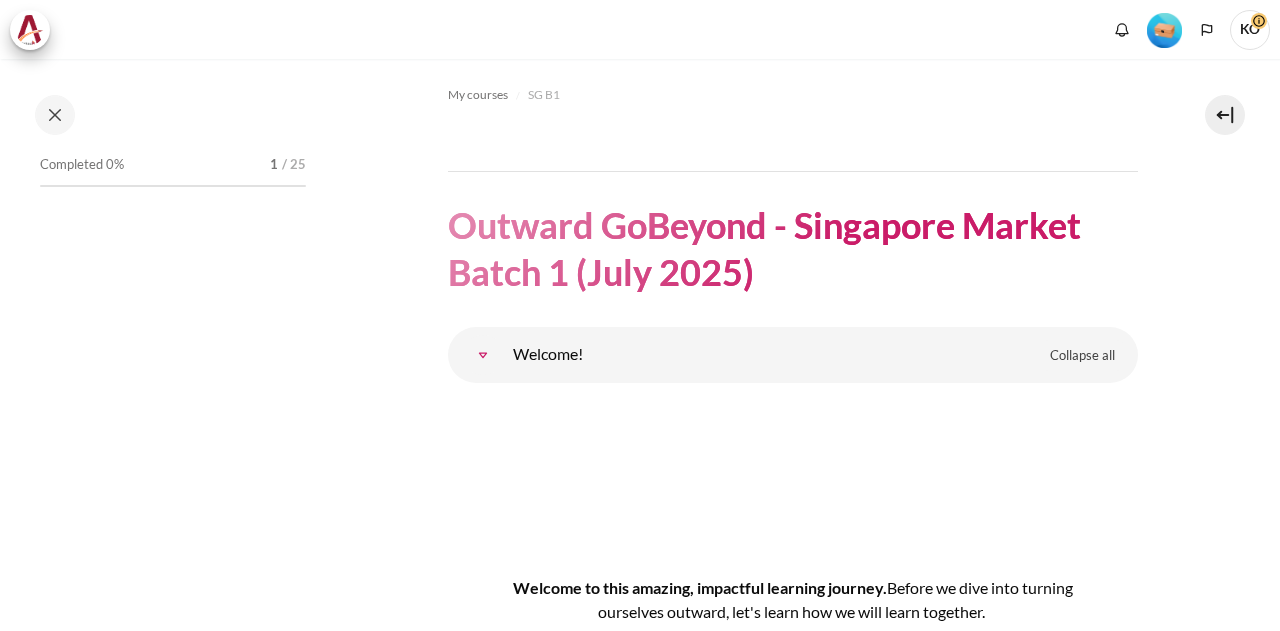 scroll, scrollTop: 0, scrollLeft: 0, axis: both 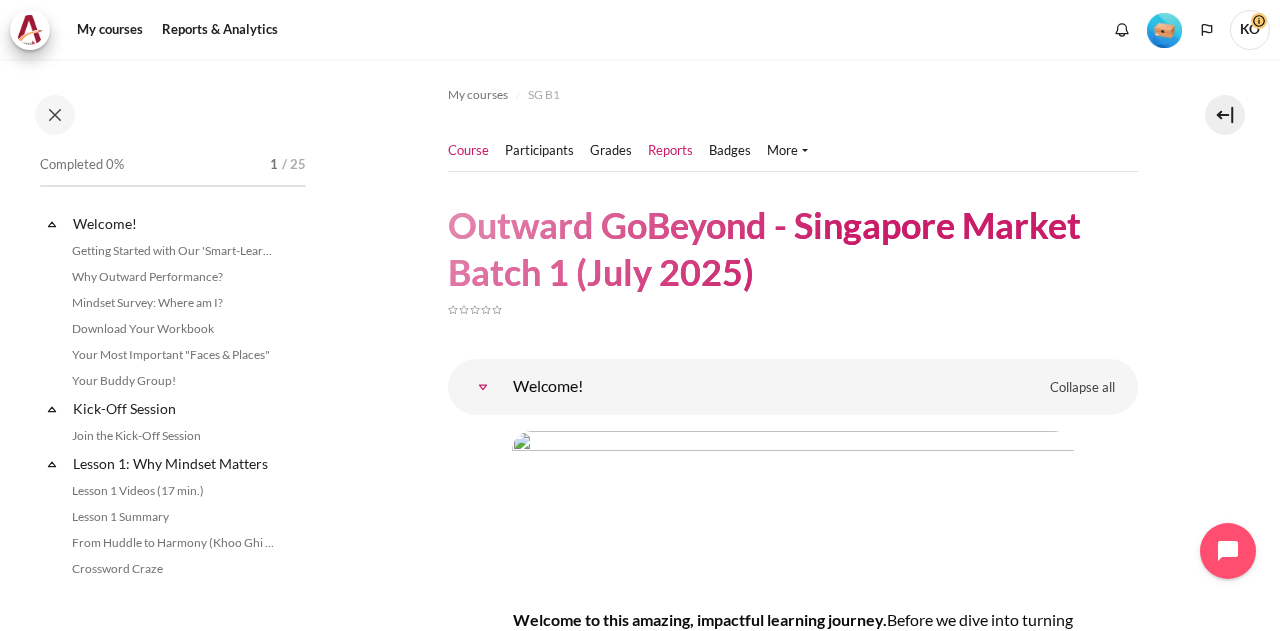 click on "Reports" at bounding box center [670, 151] 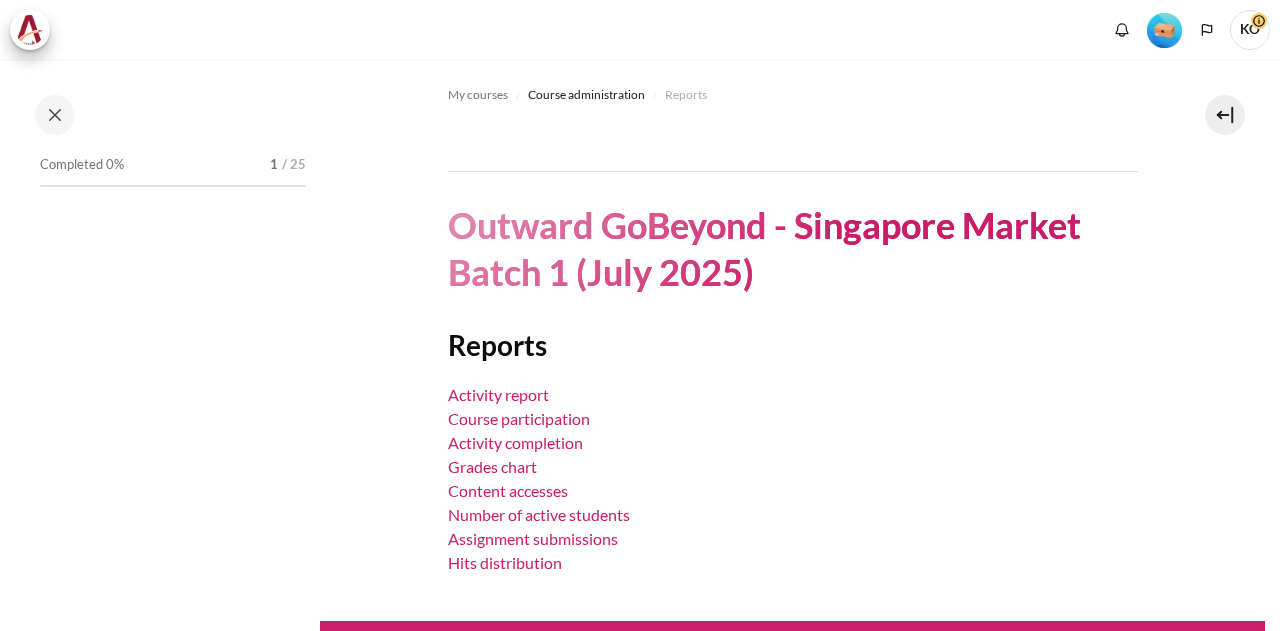 scroll, scrollTop: 0, scrollLeft: 0, axis: both 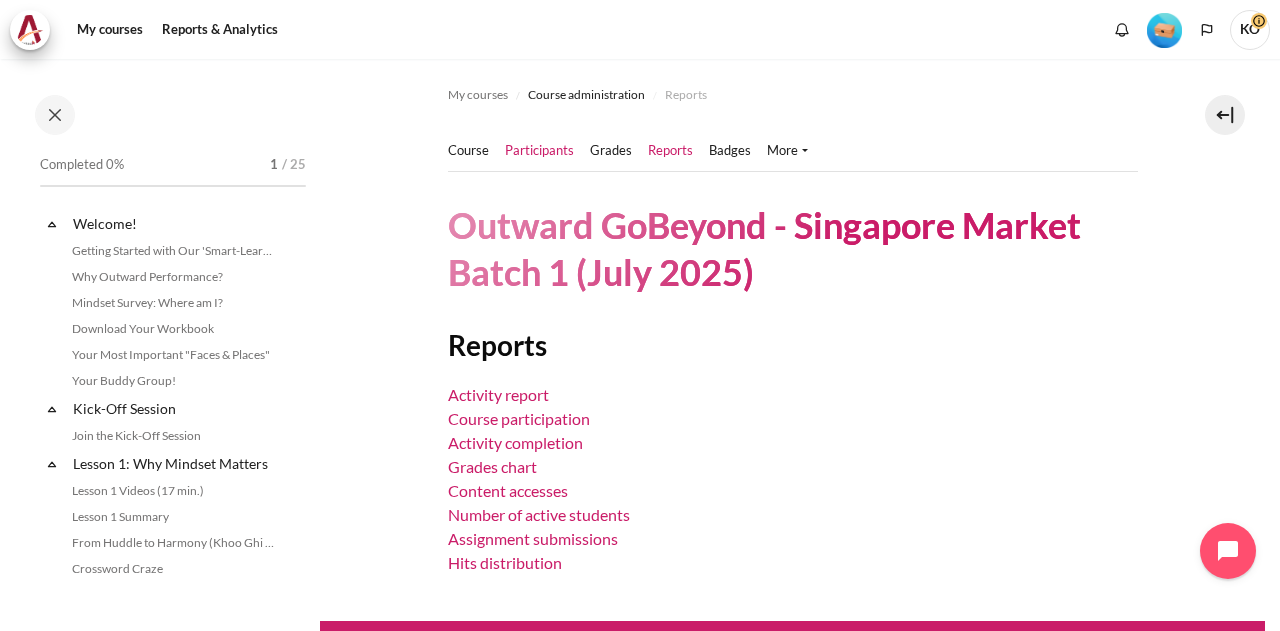click on "Participants" at bounding box center [539, 151] 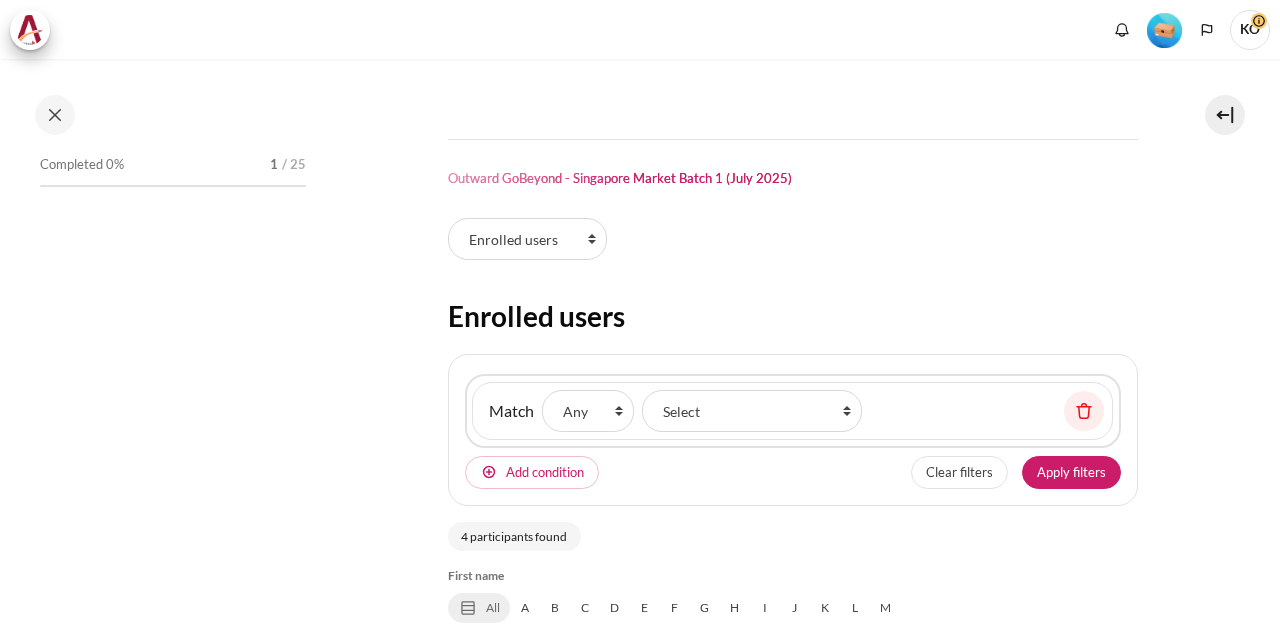 scroll, scrollTop: 0, scrollLeft: 0, axis: both 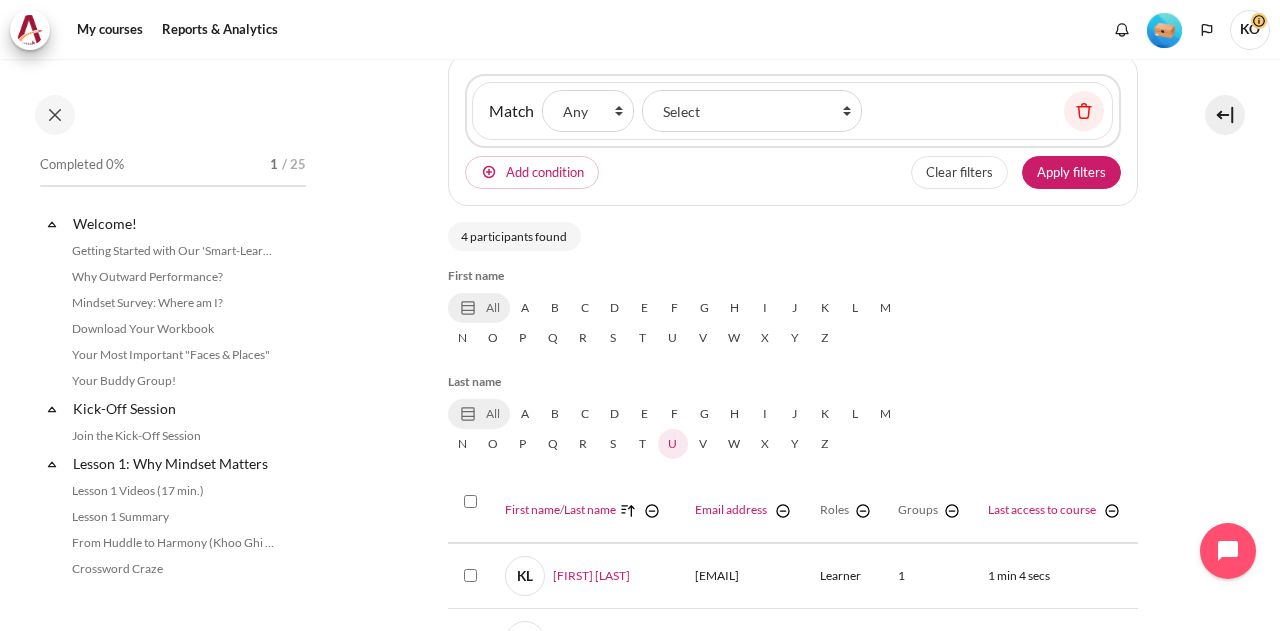 select on "groups" 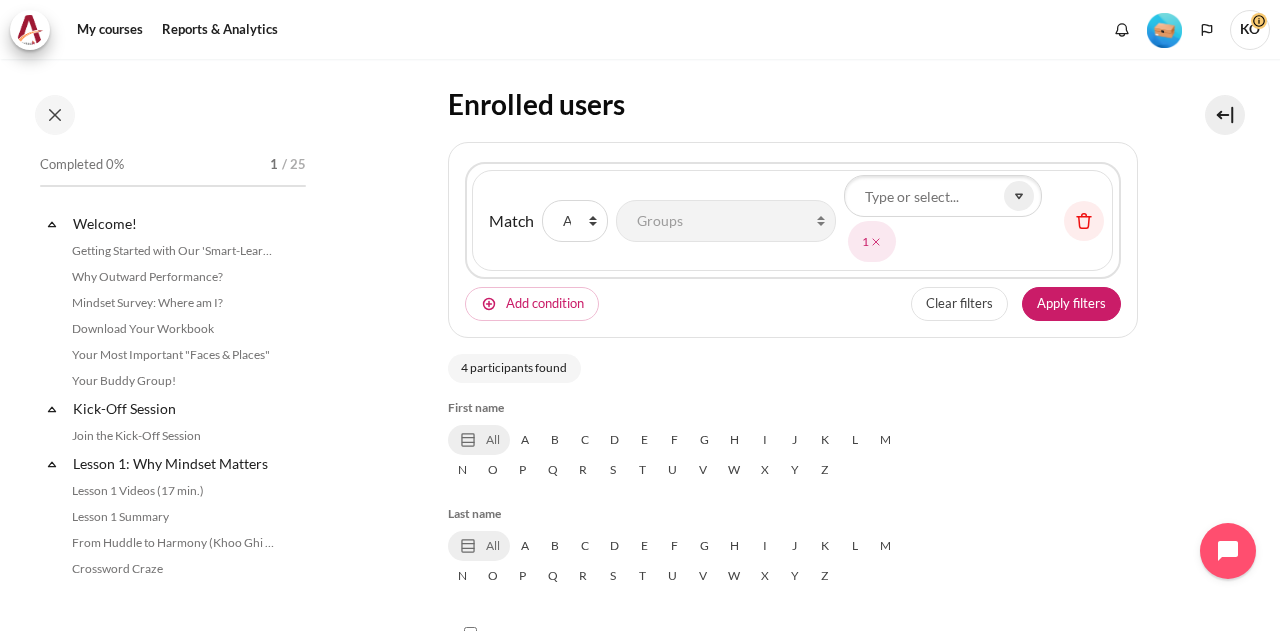 scroll, scrollTop: 112, scrollLeft: 0, axis: vertical 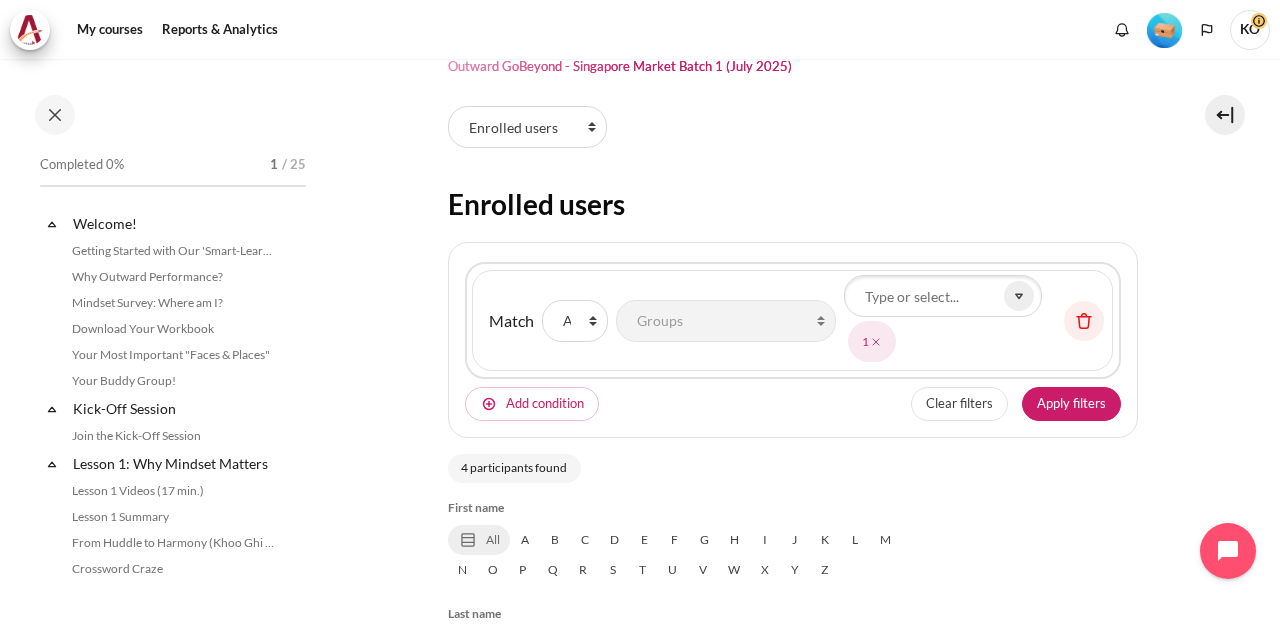 click 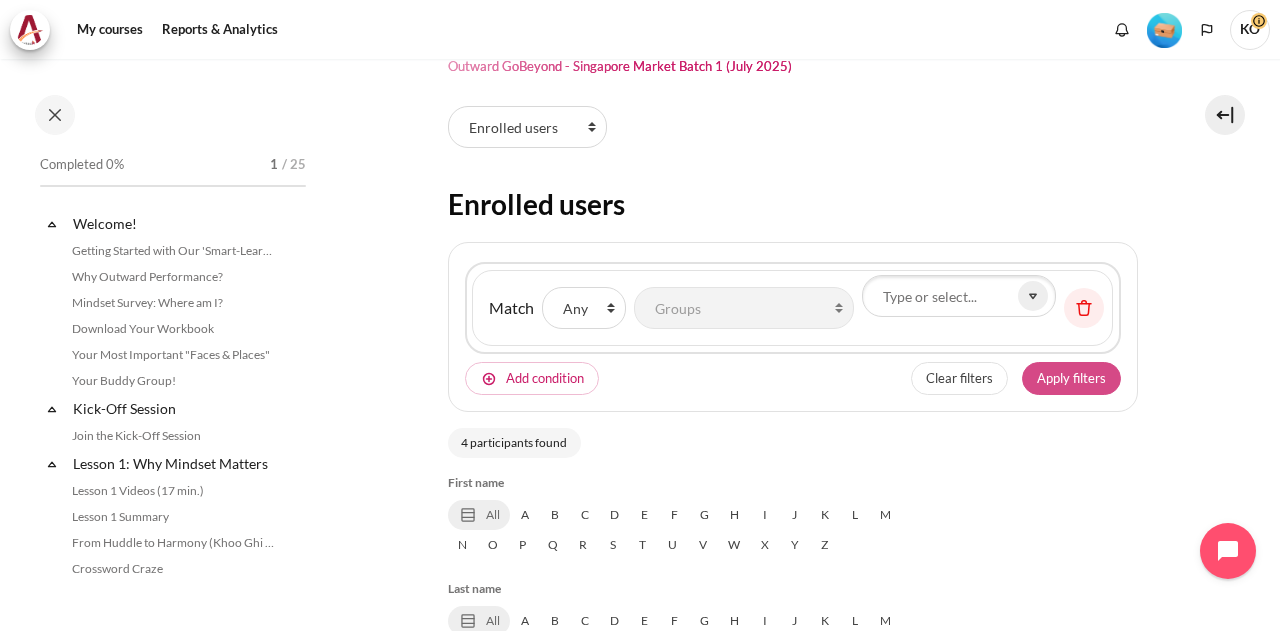 click on "Apply filters" at bounding box center [1071, 379] 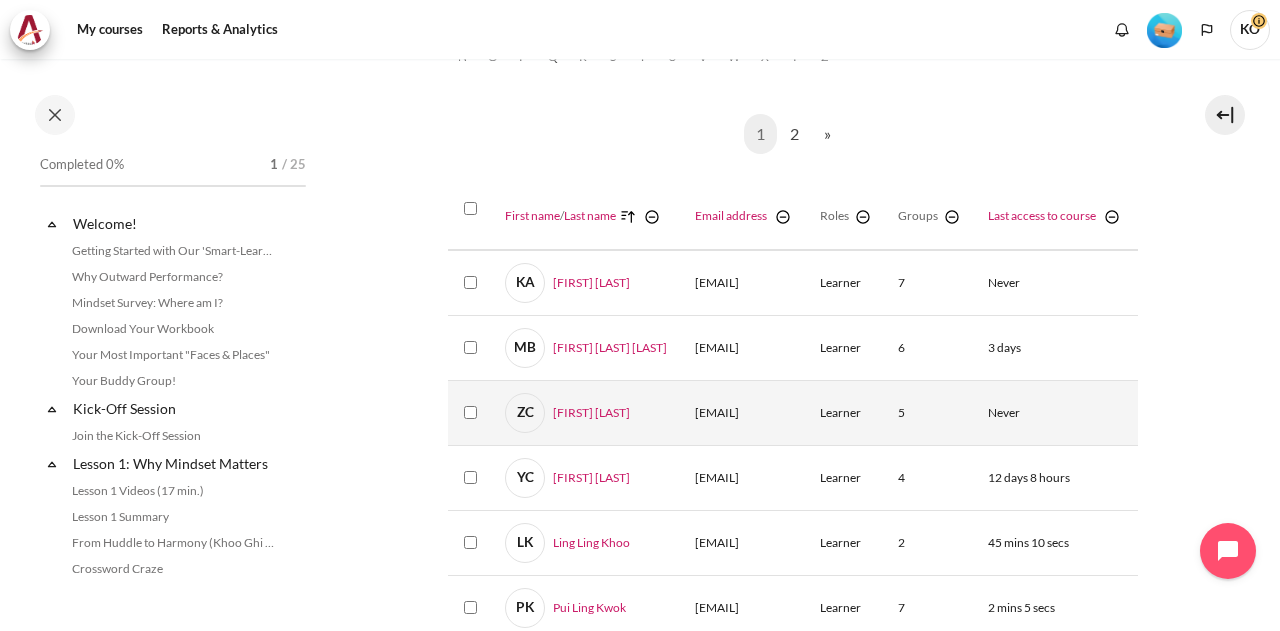 scroll, scrollTop: 712, scrollLeft: 0, axis: vertical 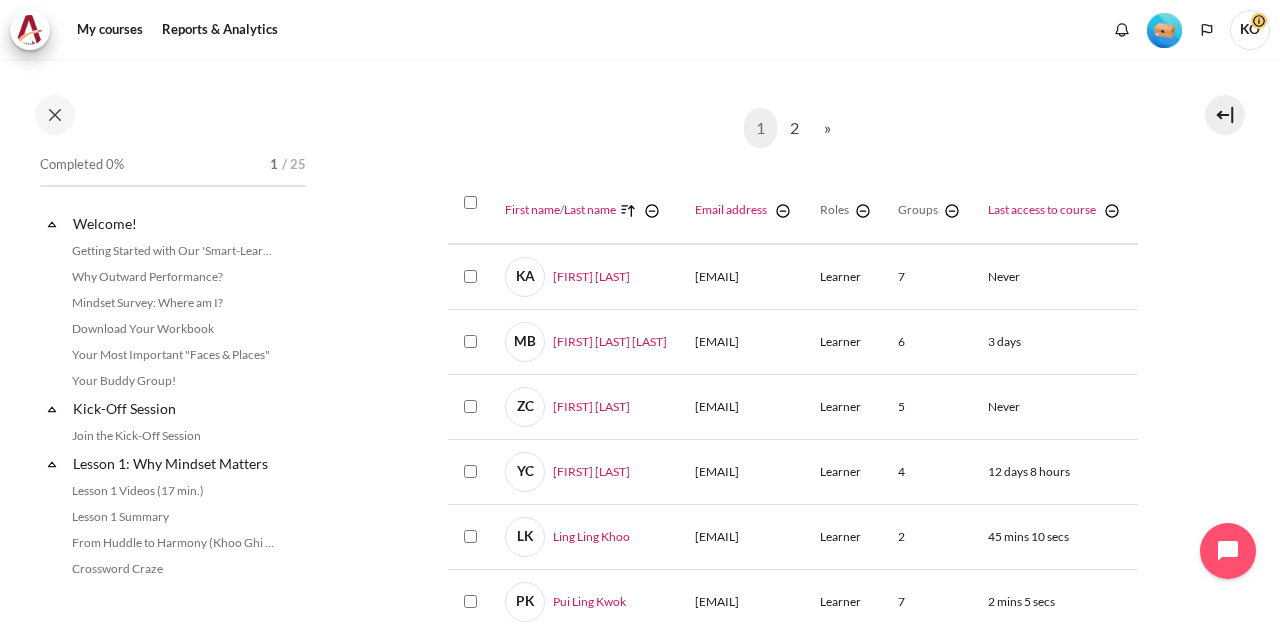 click on "Last access to course Sort by Last access to course Ascending" at bounding box center (1056, 212) 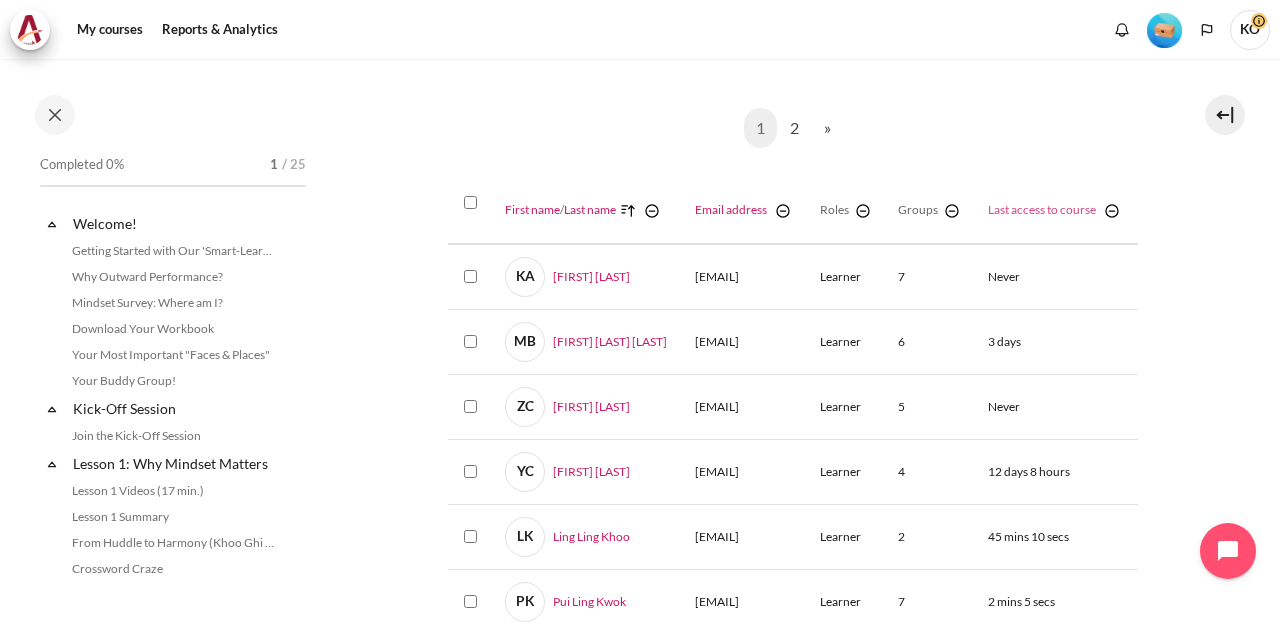 click on "Last access to course Sort by Last access to course Ascending" at bounding box center [1042, 209] 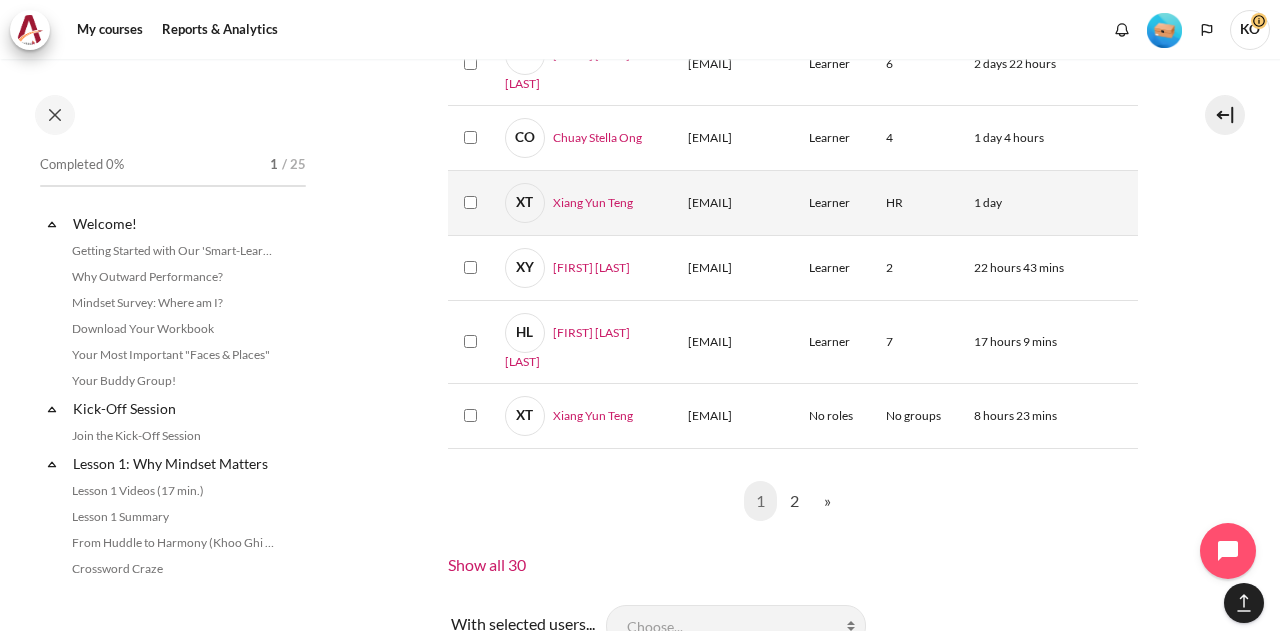 scroll, scrollTop: 2012, scrollLeft: 0, axis: vertical 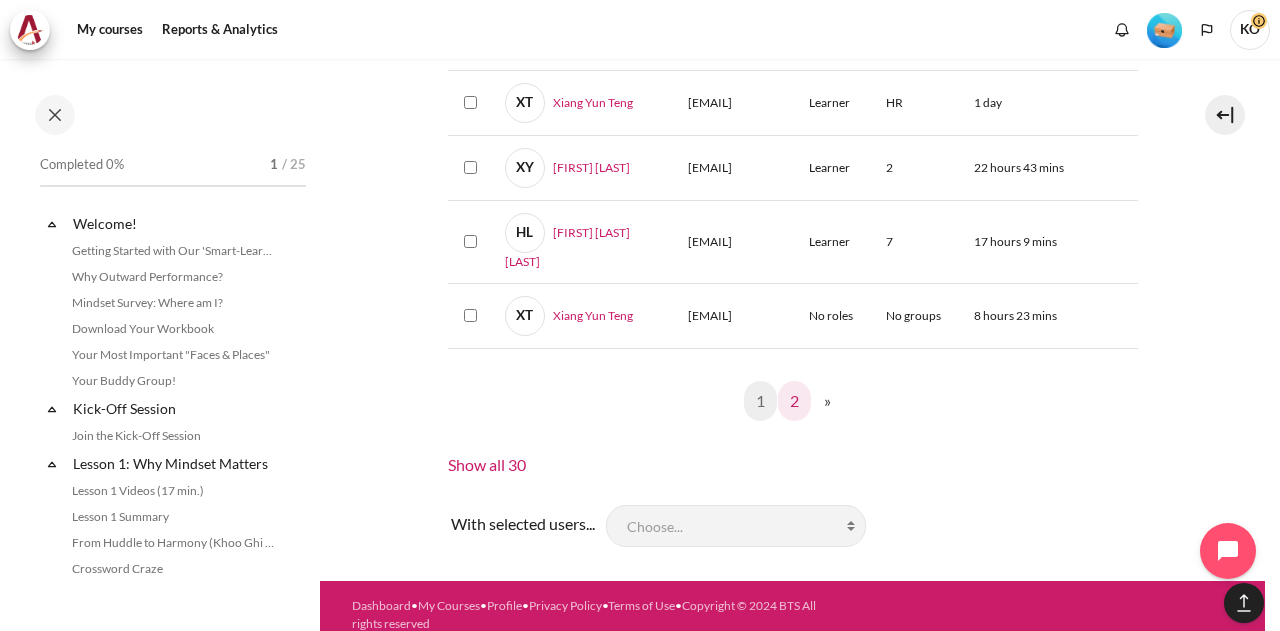 click on "2" at bounding box center [794, 401] 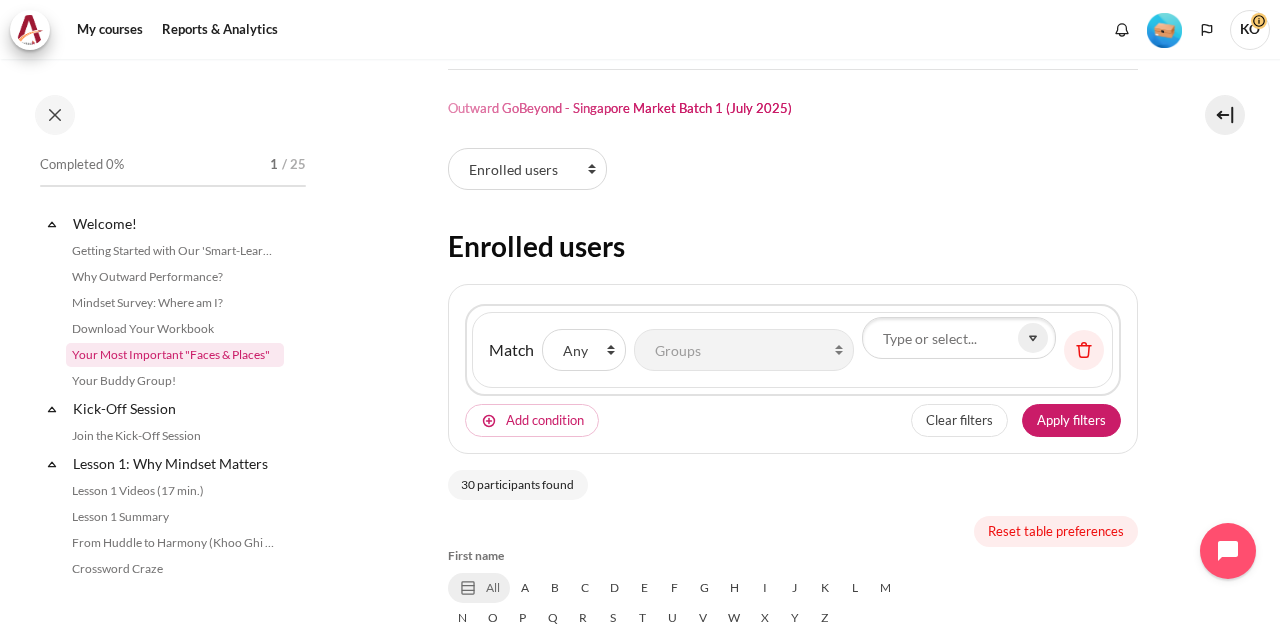 scroll, scrollTop: 0, scrollLeft: 0, axis: both 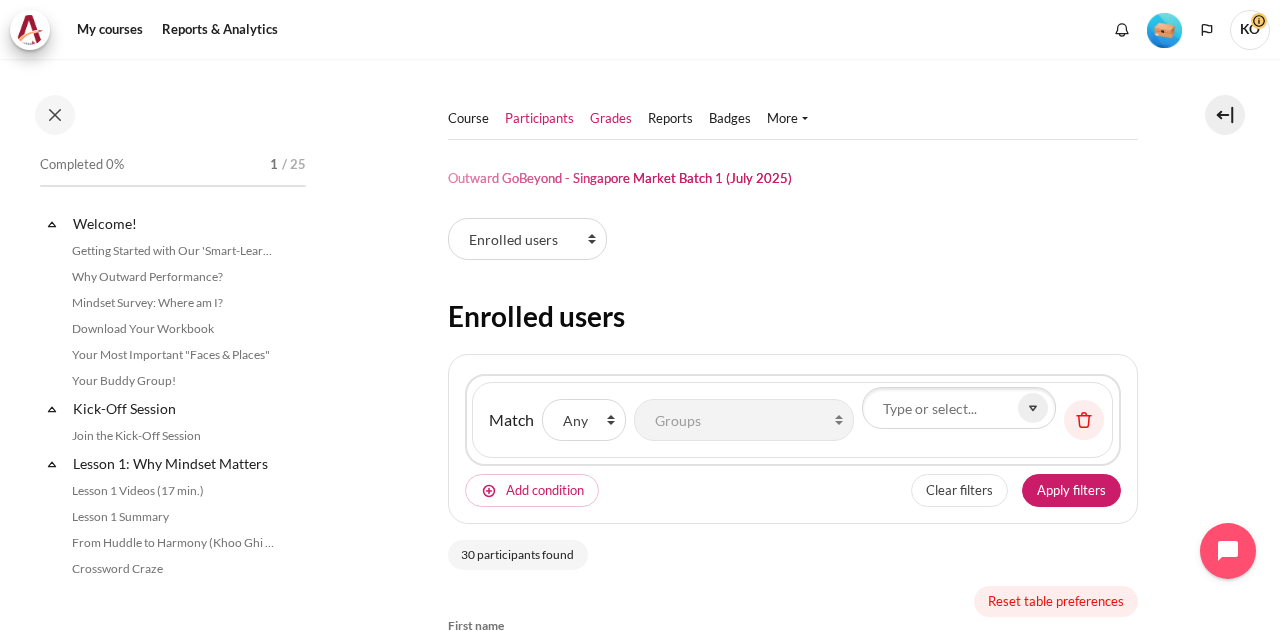 click on "Grades" at bounding box center [611, 119] 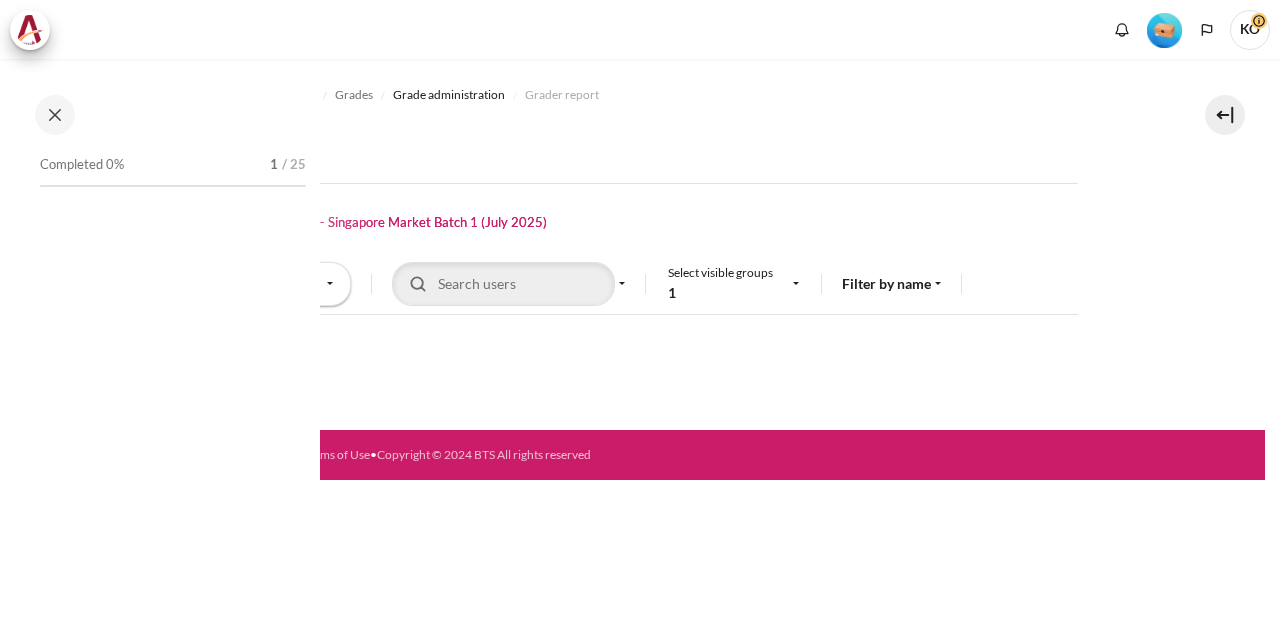 scroll, scrollTop: 0, scrollLeft: 0, axis: both 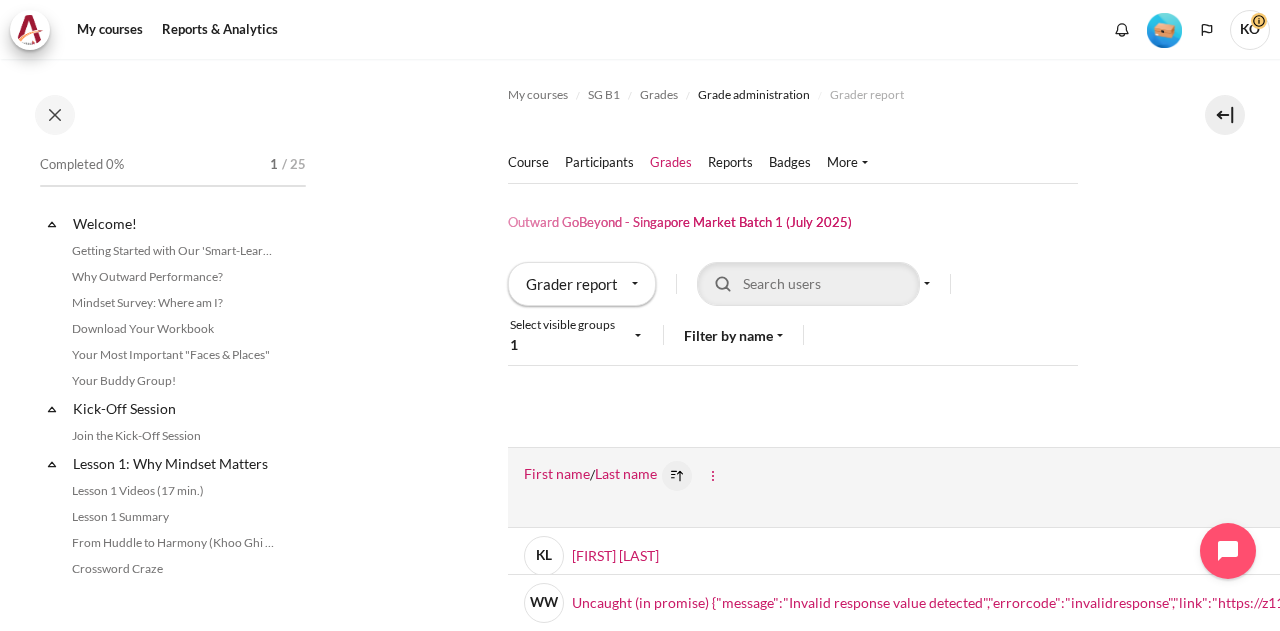 click on "Select visible groups
1" at bounding box center (570, 335) 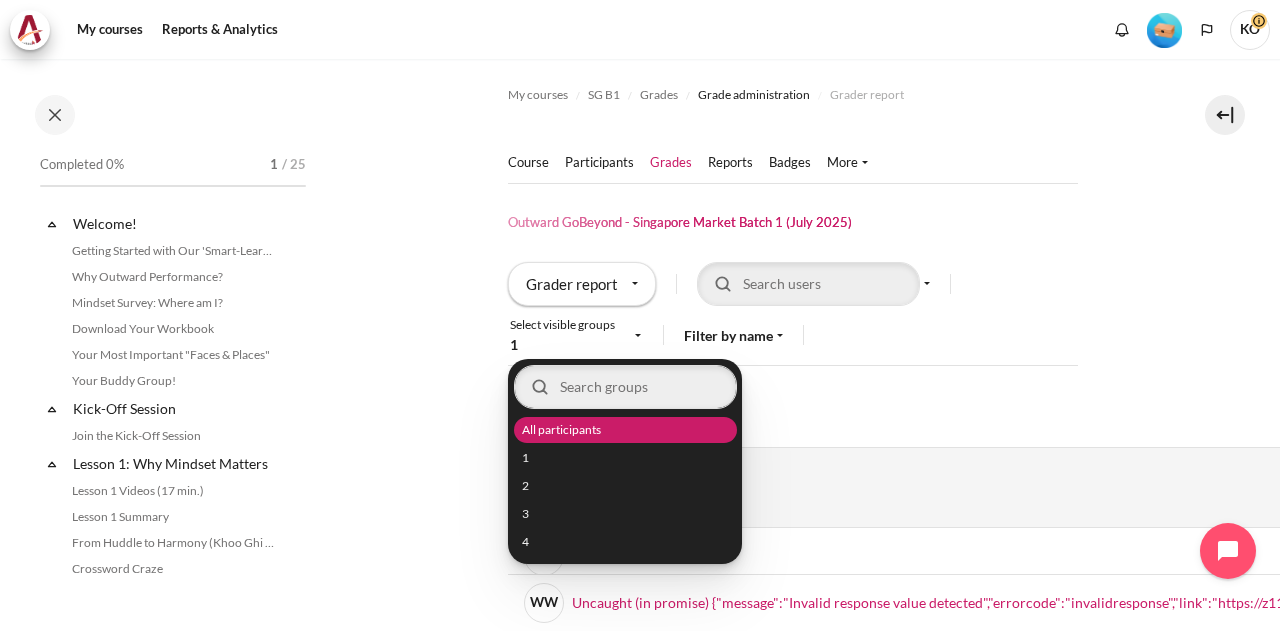 click on "All participants" at bounding box center (560, 430) 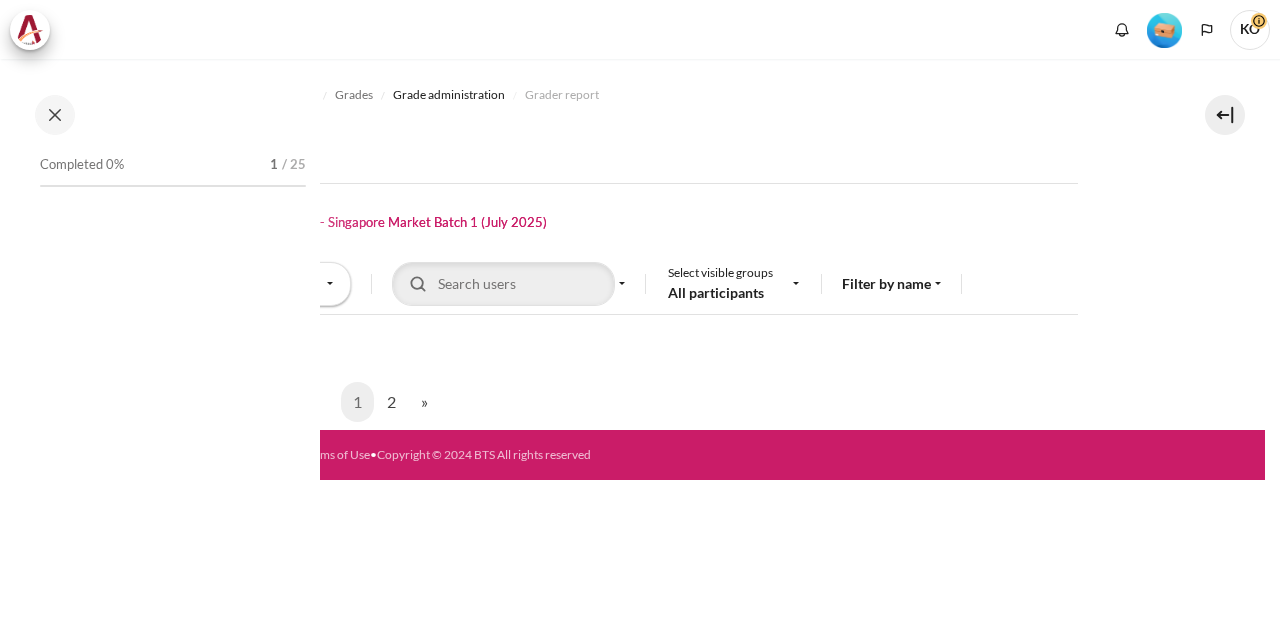 scroll, scrollTop: 0, scrollLeft: 0, axis: both 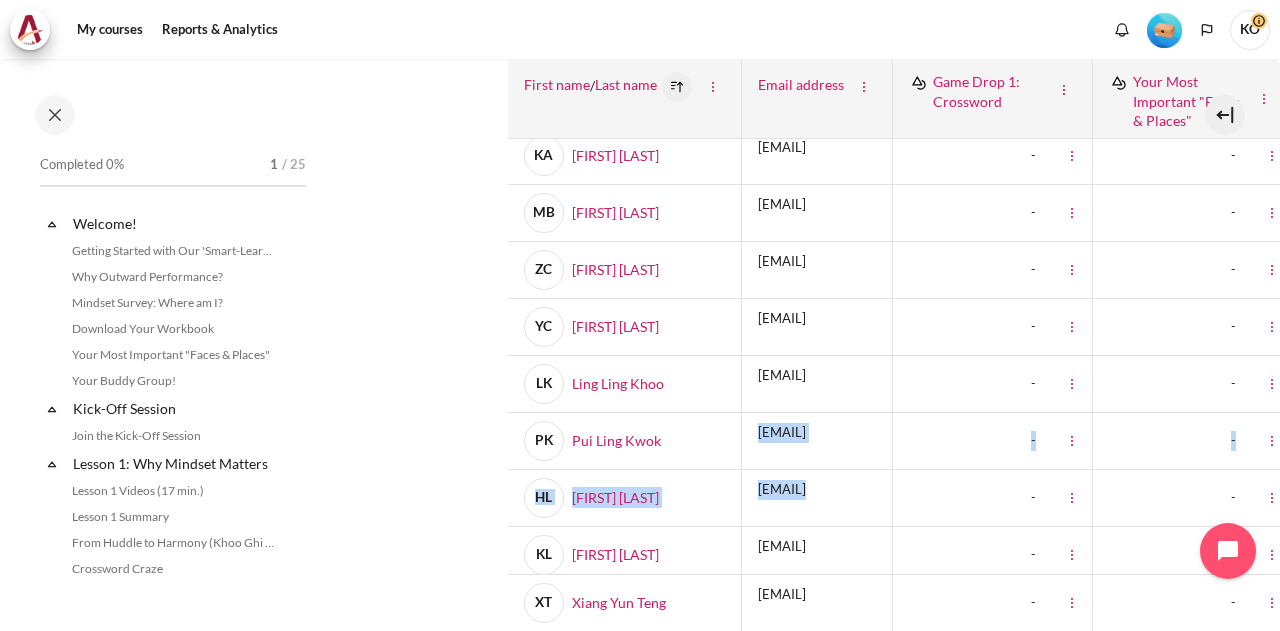 drag, startPoint x: 1162, startPoint y: 475, endPoint x: 858, endPoint y: 449, distance: 305.1098 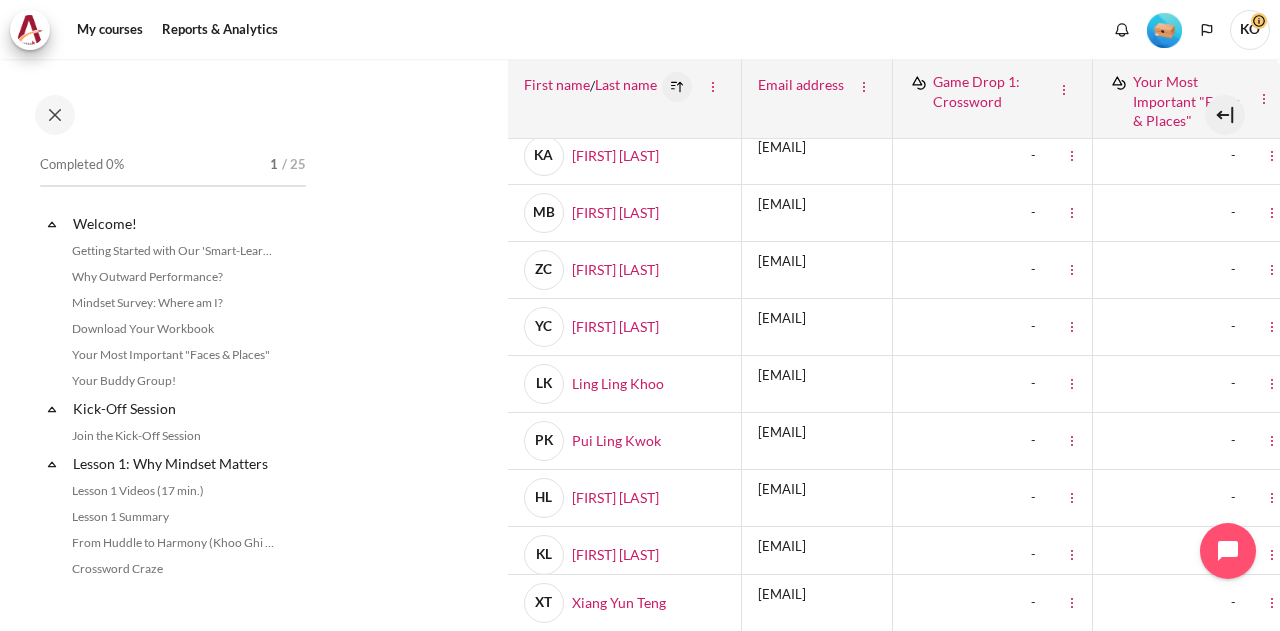 click on "-
Cell actions
Grade analysis" at bounding box center (992, 384) 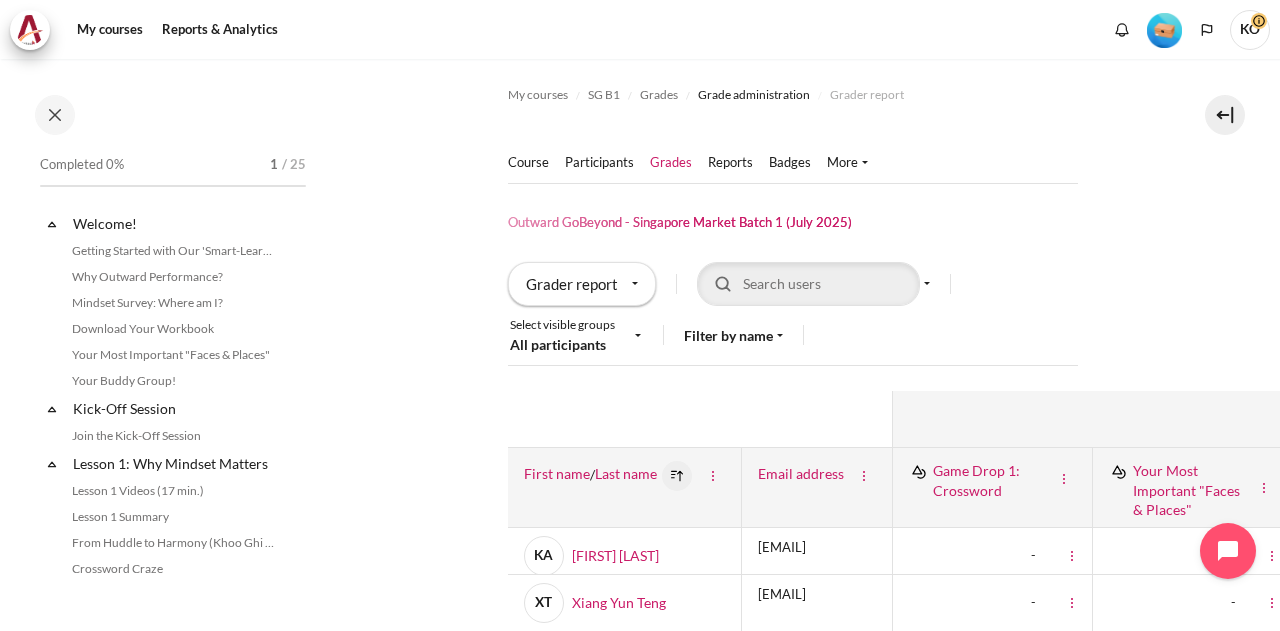 scroll, scrollTop: 100, scrollLeft: 0, axis: vertical 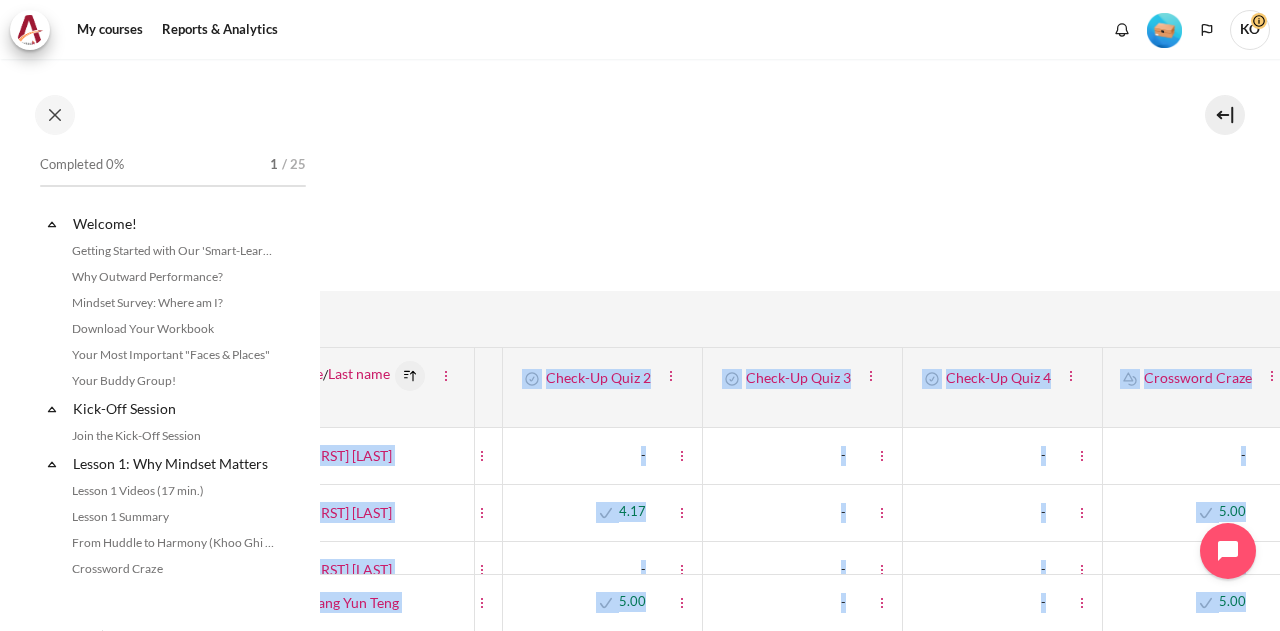 drag, startPoint x: 1054, startPoint y: 393, endPoint x: 1248, endPoint y: 337, distance: 201.92078 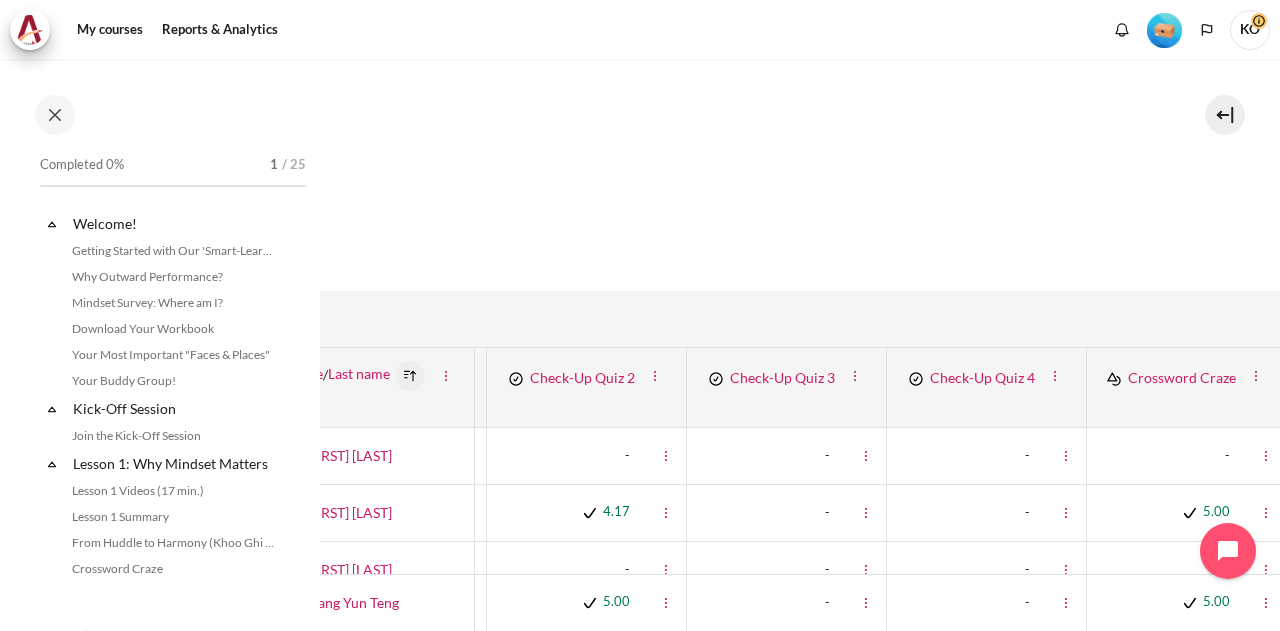 drag, startPoint x: 872, startPoint y: 277, endPoint x: 862, endPoint y: 283, distance: 11.661903 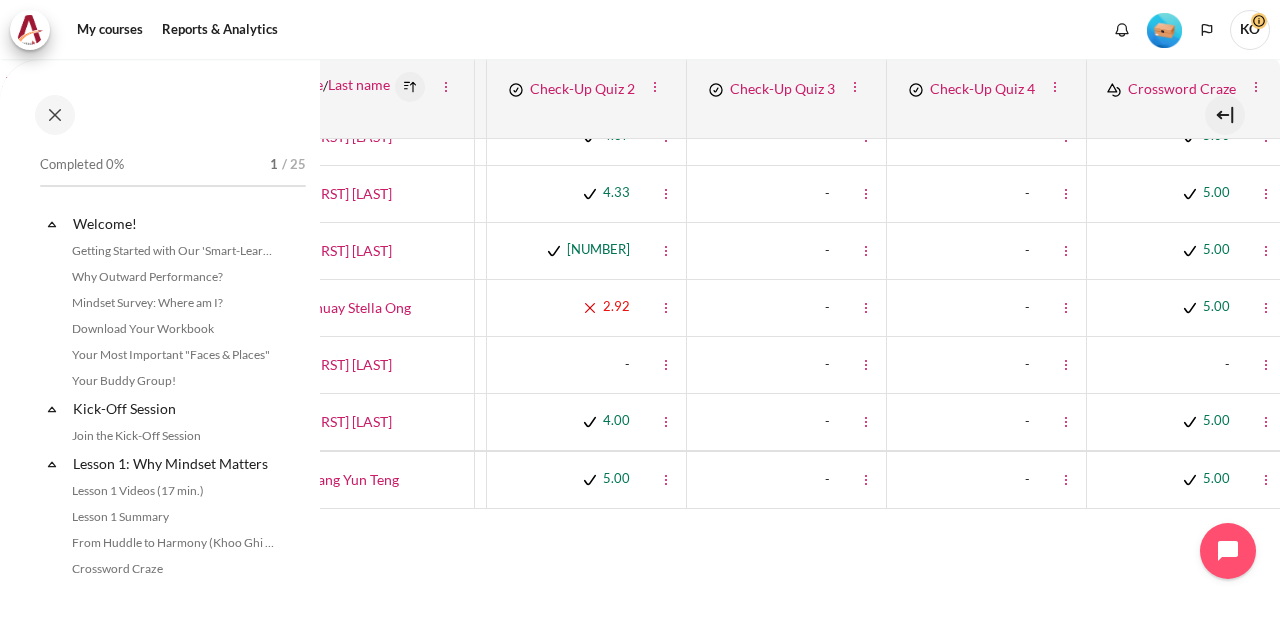 scroll, scrollTop: 1129, scrollLeft: 1606, axis: both 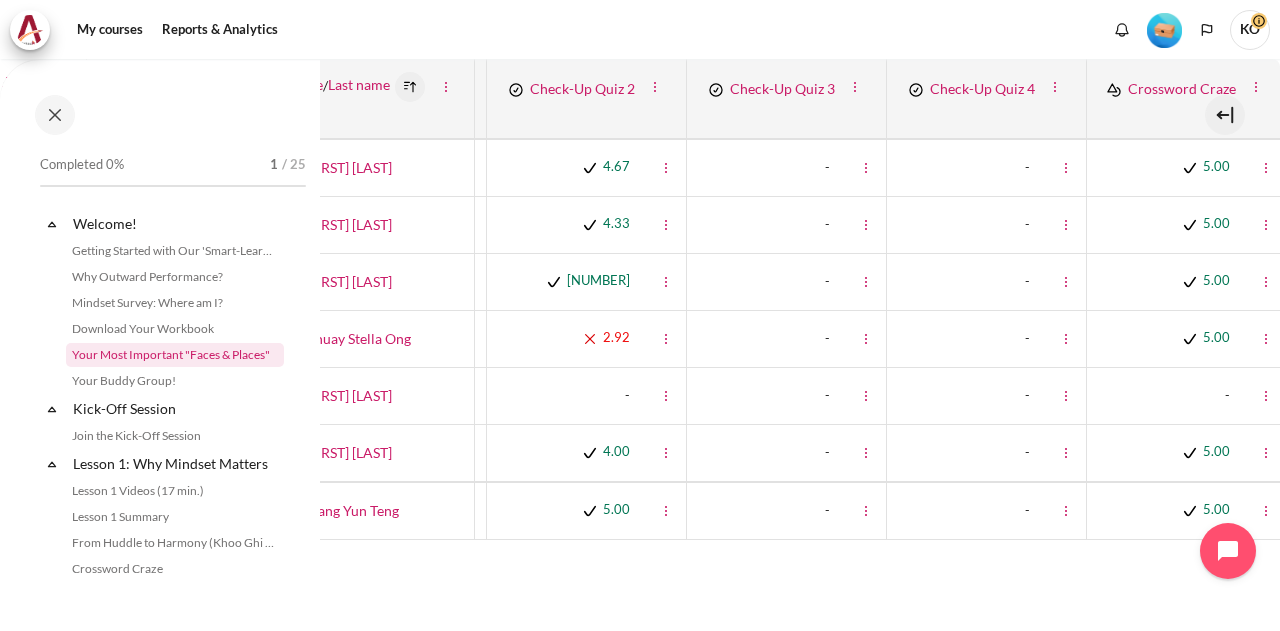 drag, startPoint x: 657, startPoint y: 343, endPoint x: 246, endPoint y: 350, distance: 411.0596 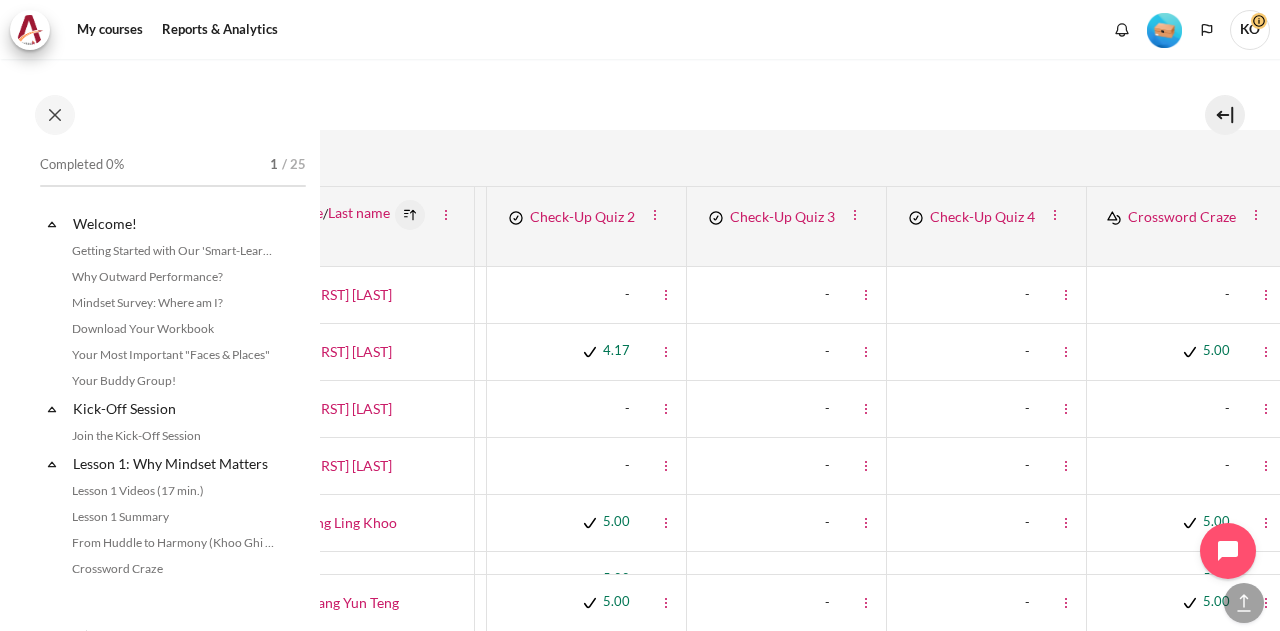 scroll, scrollTop: 29, scrollLeft: 1606, axis: both 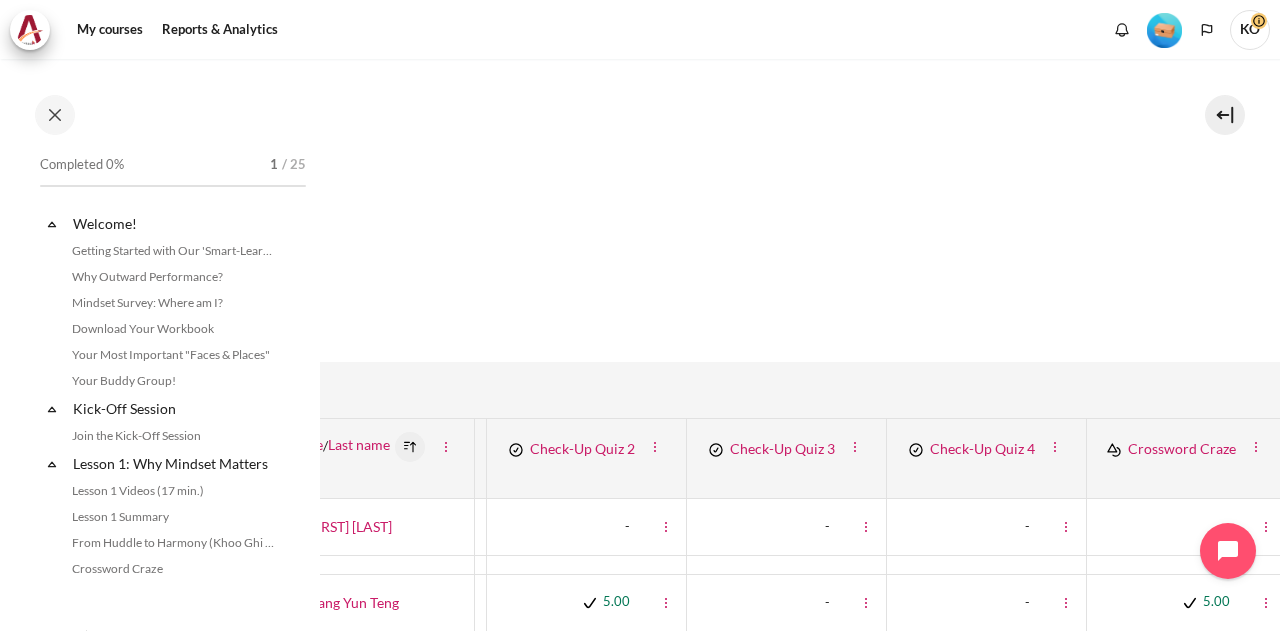 click on "My courses
SG B1
Grades
Grade administration
Grader report" at bounding box center (640, 345) 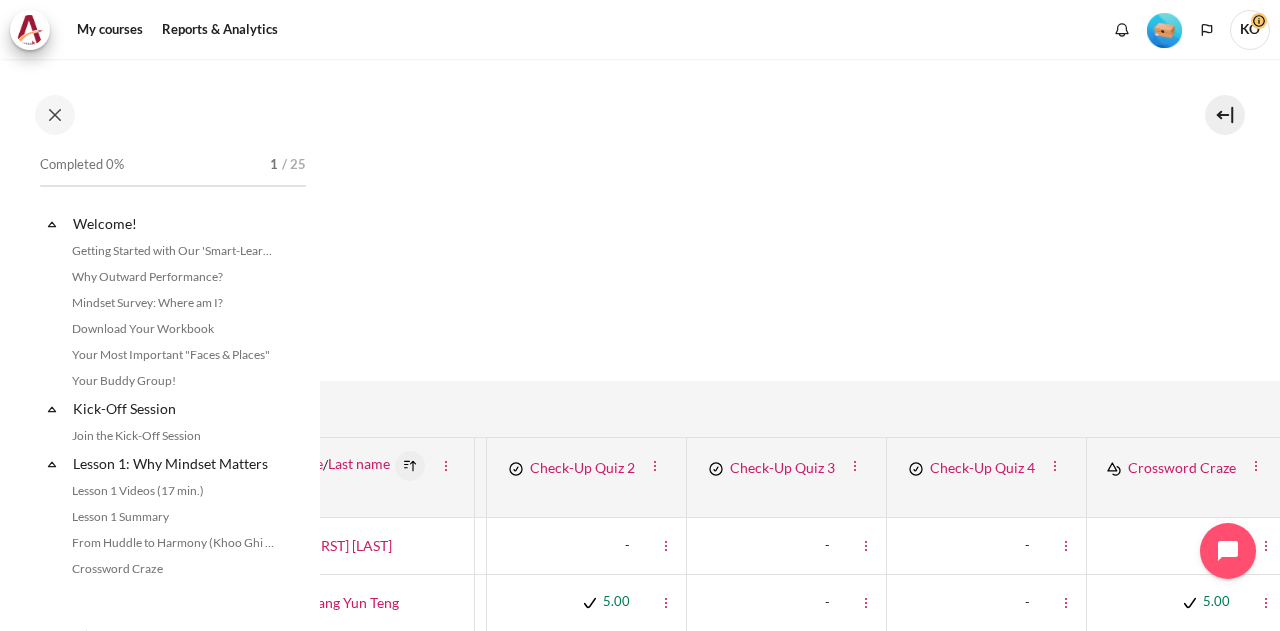 scroll, scrollTop: 0, scrollLeft: 1606, axis: horizontal 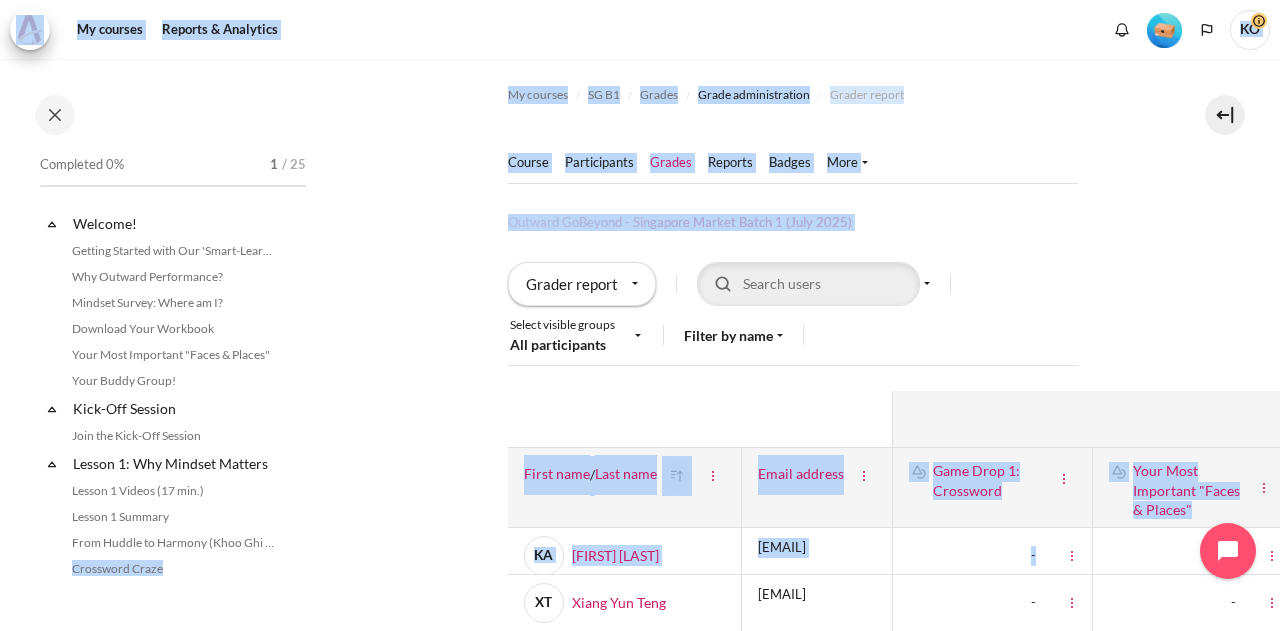 drag, startPoint x: 785, startPoint y: 544, endPoint x: 614, endPoint y: 454, distance: 193.23819 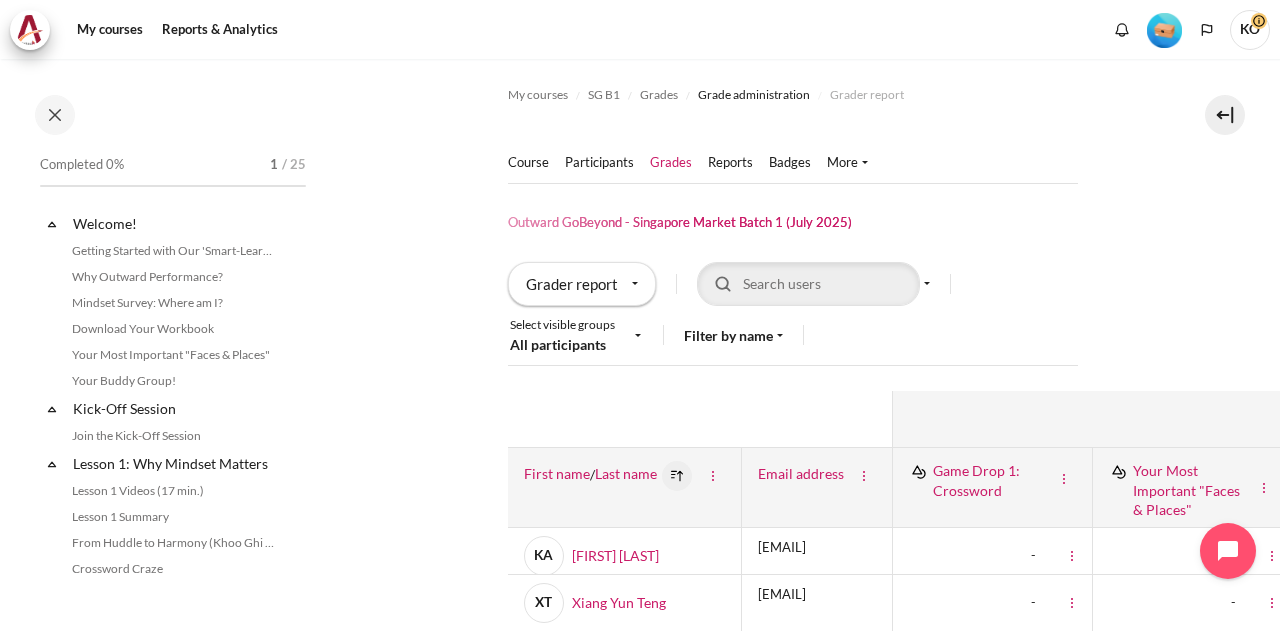 click on "My courses
SG B1
Grades
Grade administration
Grader report" at bounding box center [792, 959] 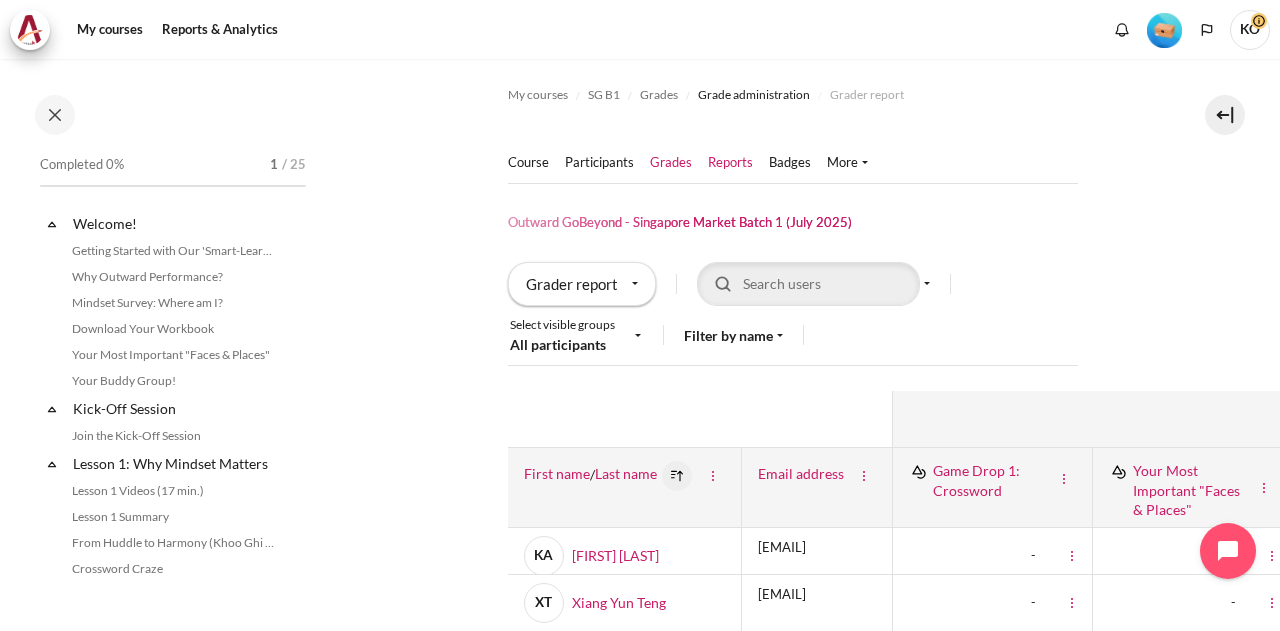 click on "Reports" at bounding box center (730, 163) 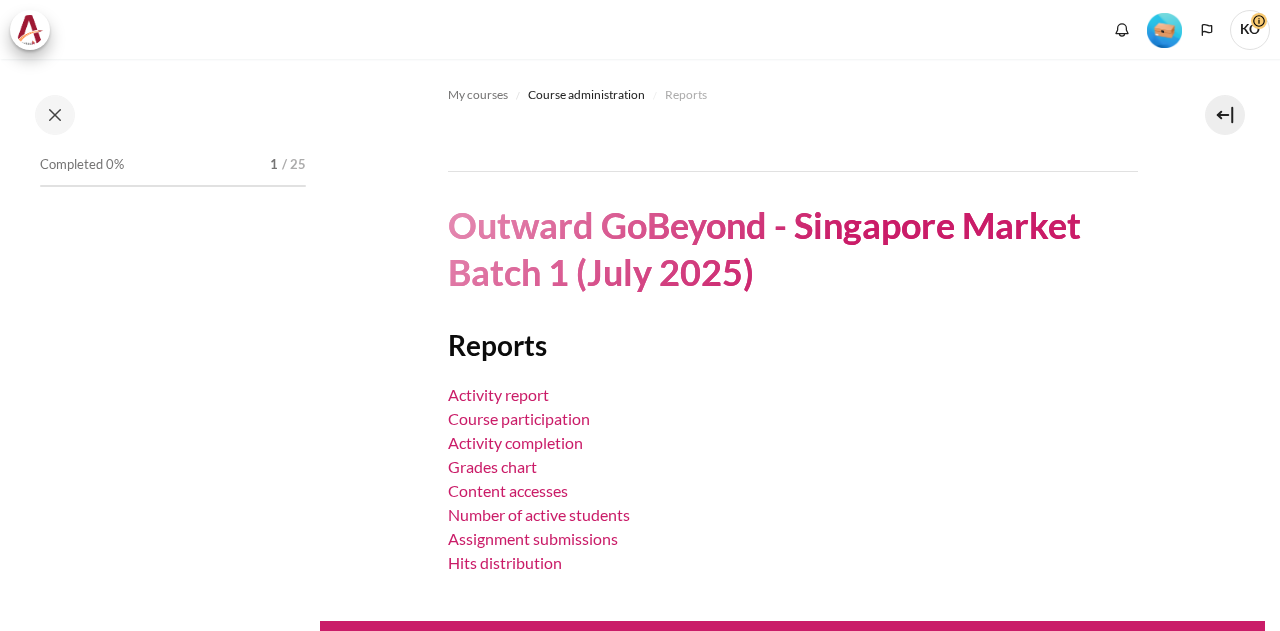 scroll, scrollTop: 0, scrollLeft: 0, axis: both 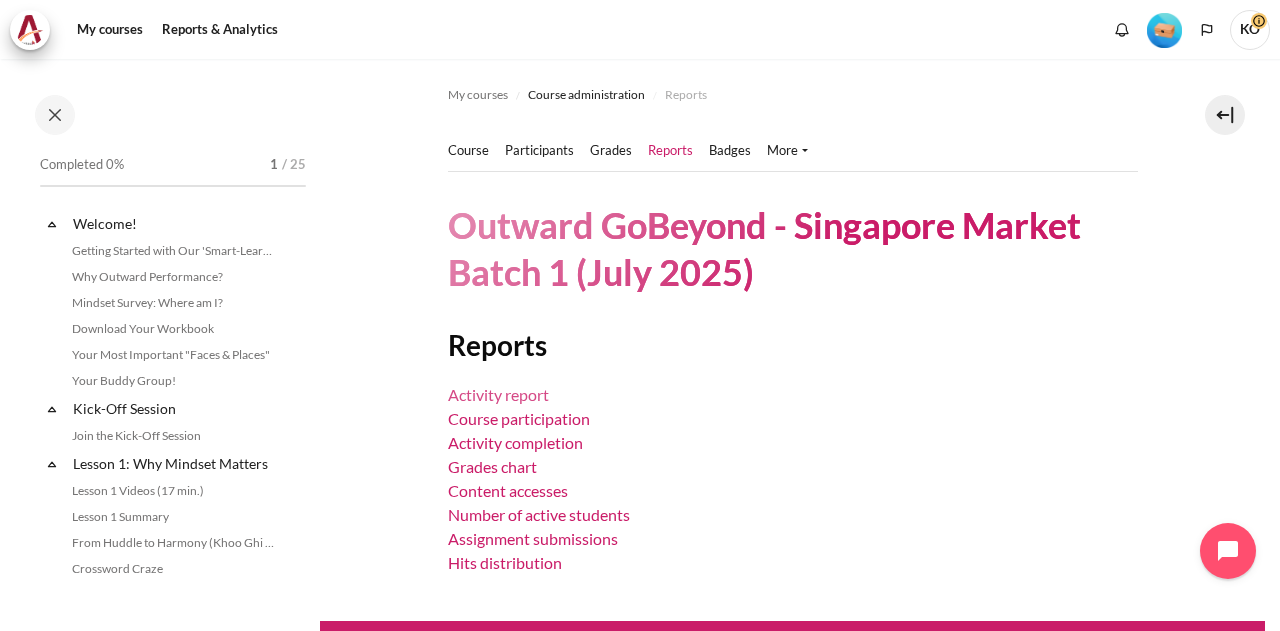 click on "Activity report" at bounding box center [498, 394] 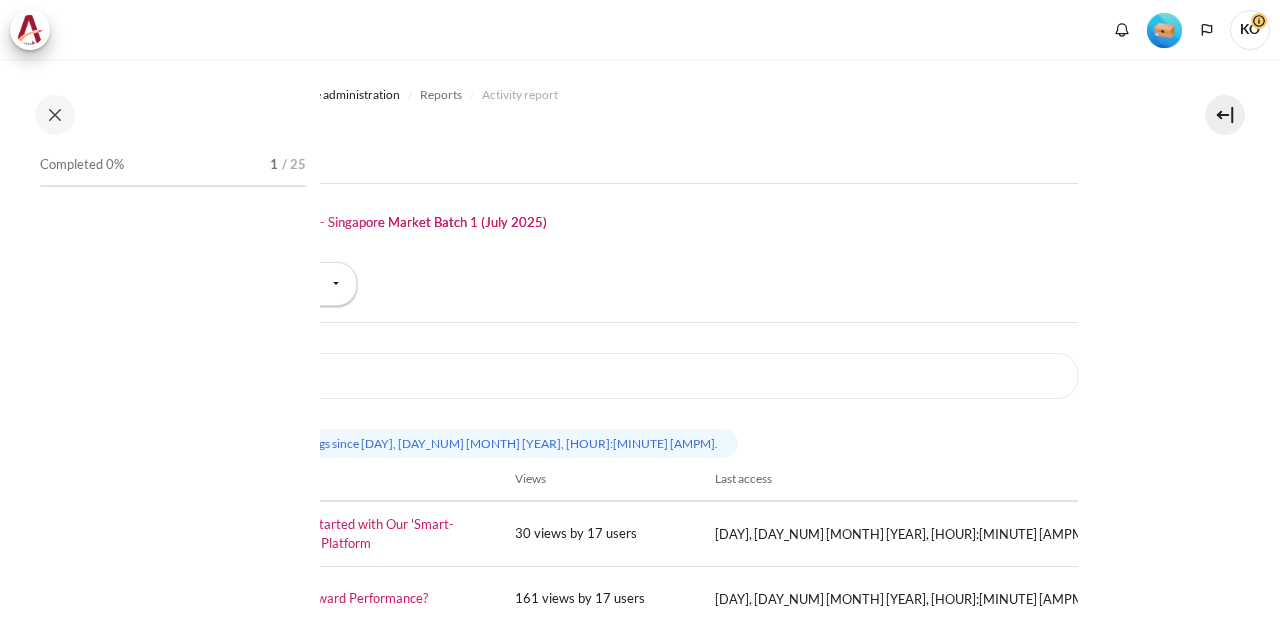 scroll, scrollTop: 0, scrollLeft: 0, axis: both 